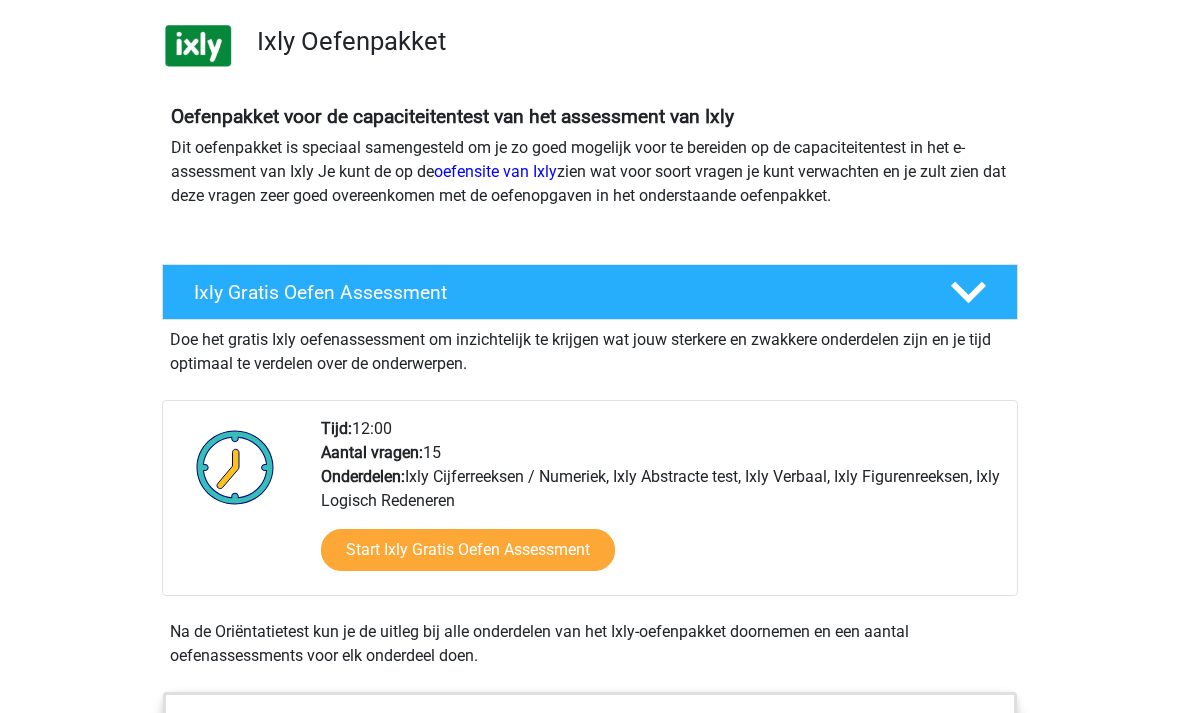 scroll, scrollTop: 137, scrollLeft: 0, axis: vertical 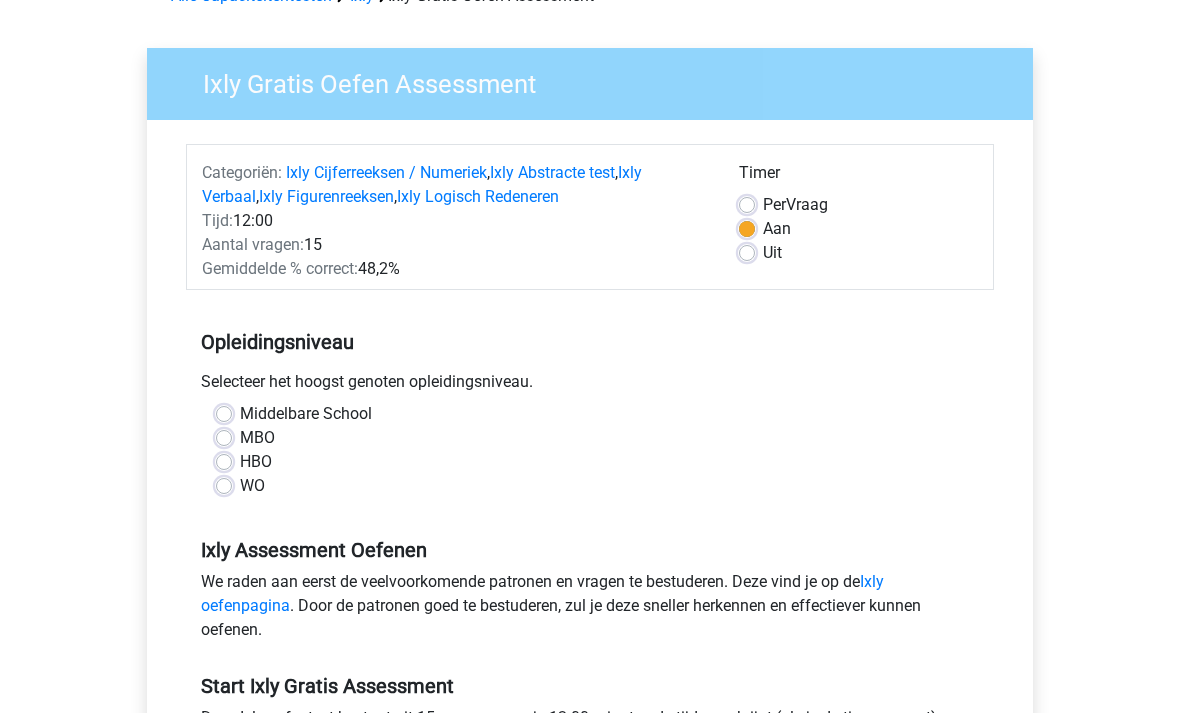 click on "WO" at bounding box center [252, 486] 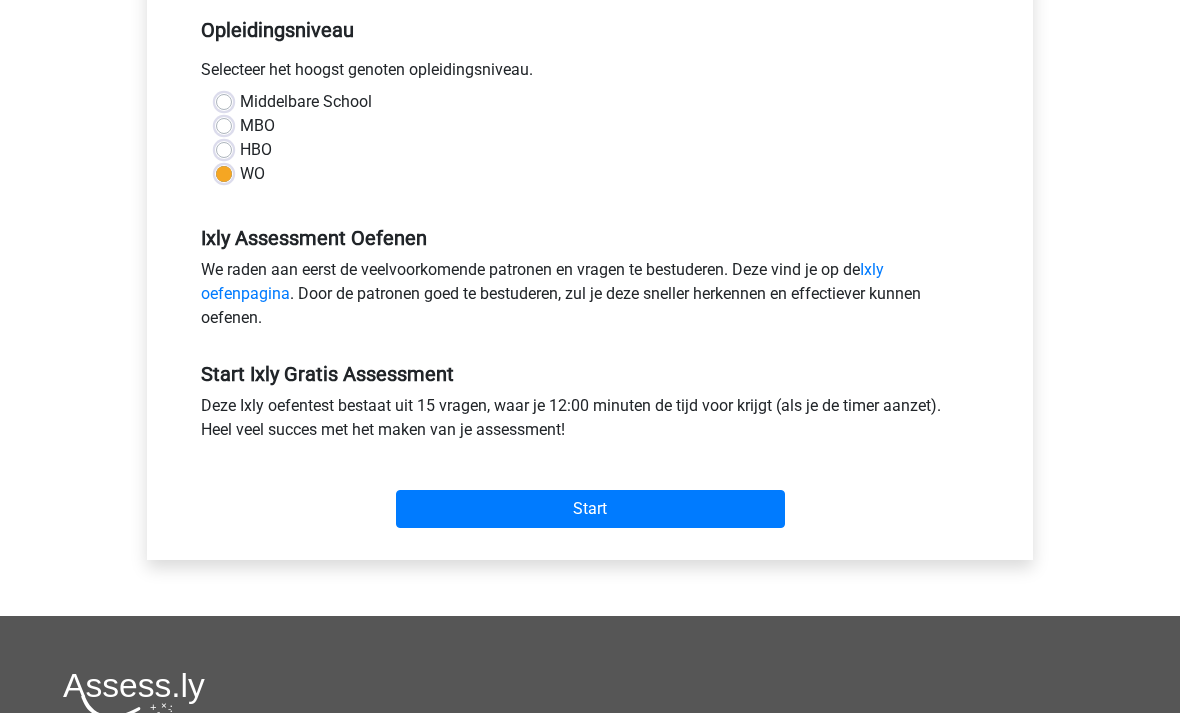 scroll, scrollTop: 444, scrollLeft: 0, axis: vertical 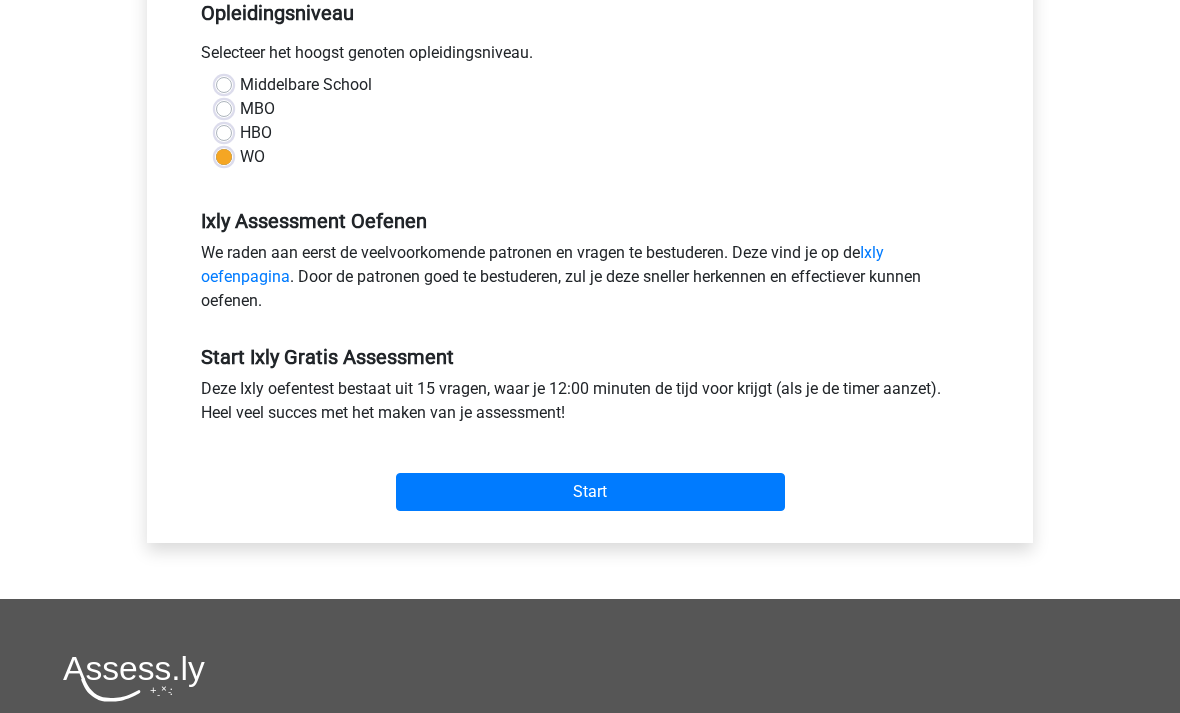 click on "Start" at bounding box center [590, 493] 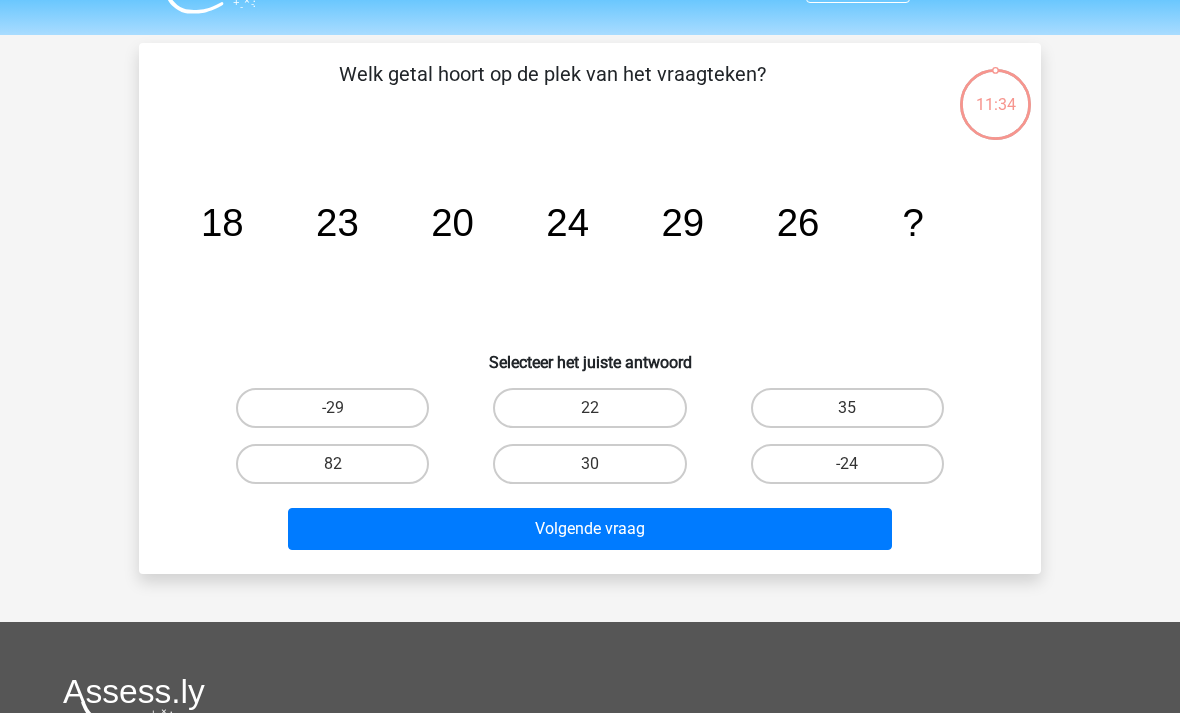 scroll, scrollTop: 49, scrollLeft: 0, axis: vertical 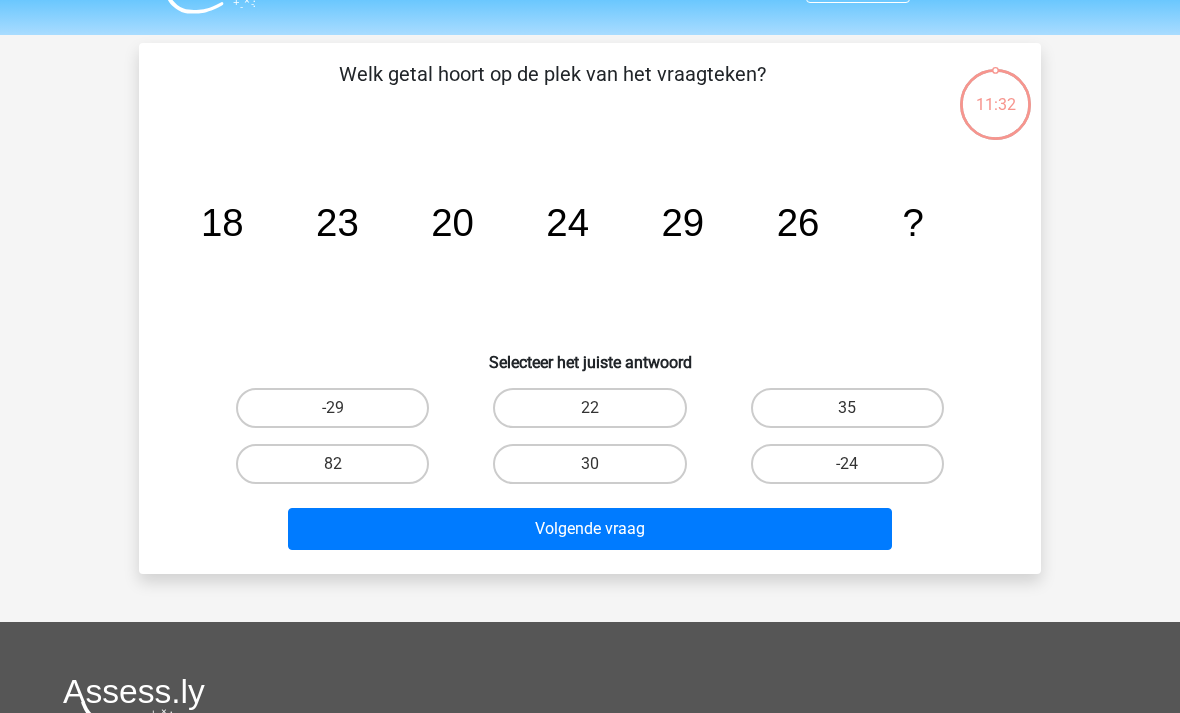 click on "30" at bounding box center (589, 464) 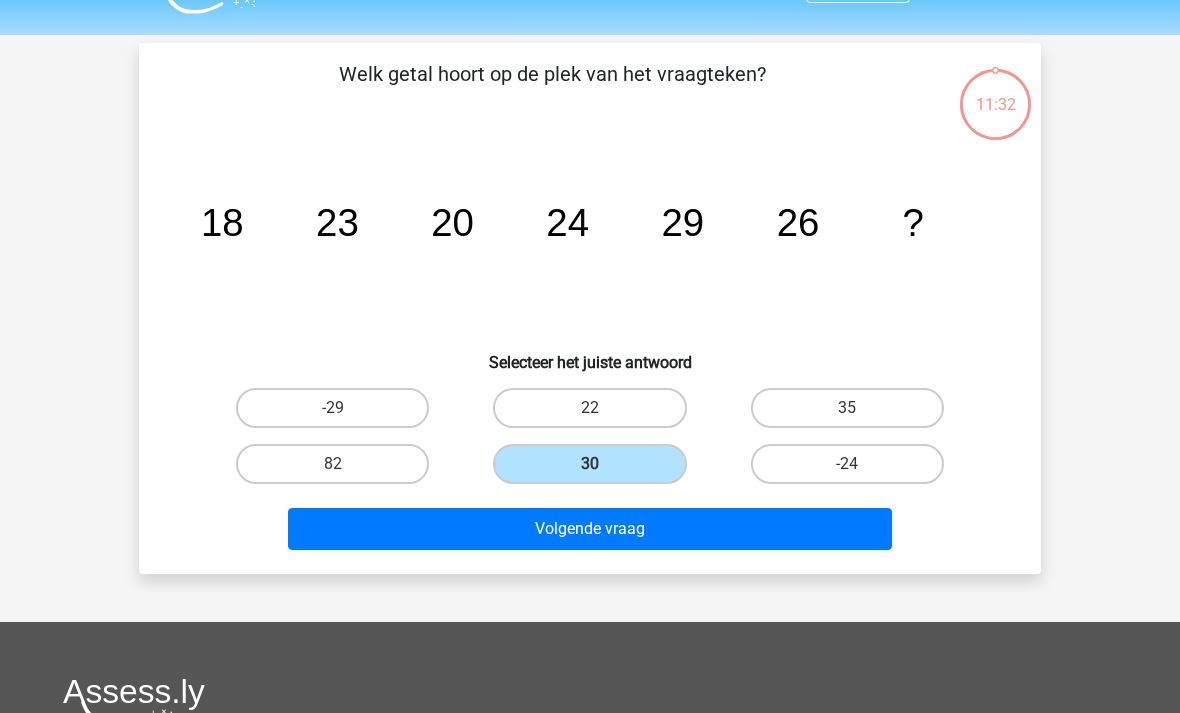click on "Volgende vraag" at bounding box center [590, 529] 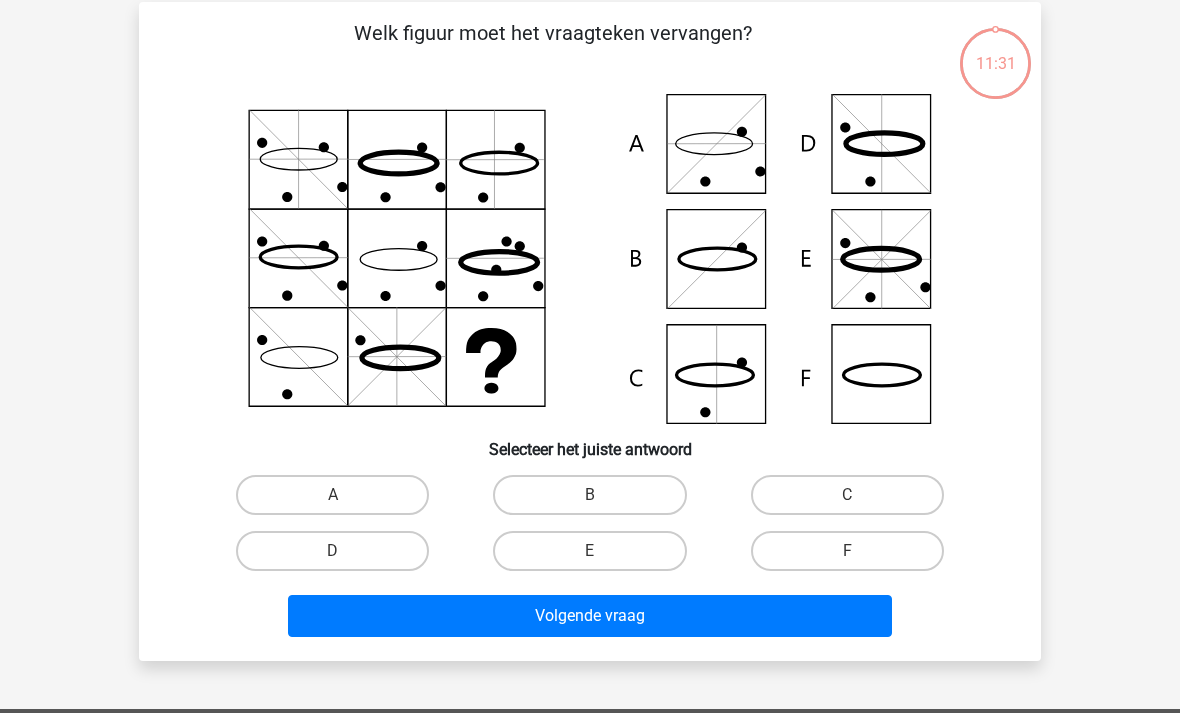 scroll, scrollTop: 92, scrollLeft: 0, axis: vertical 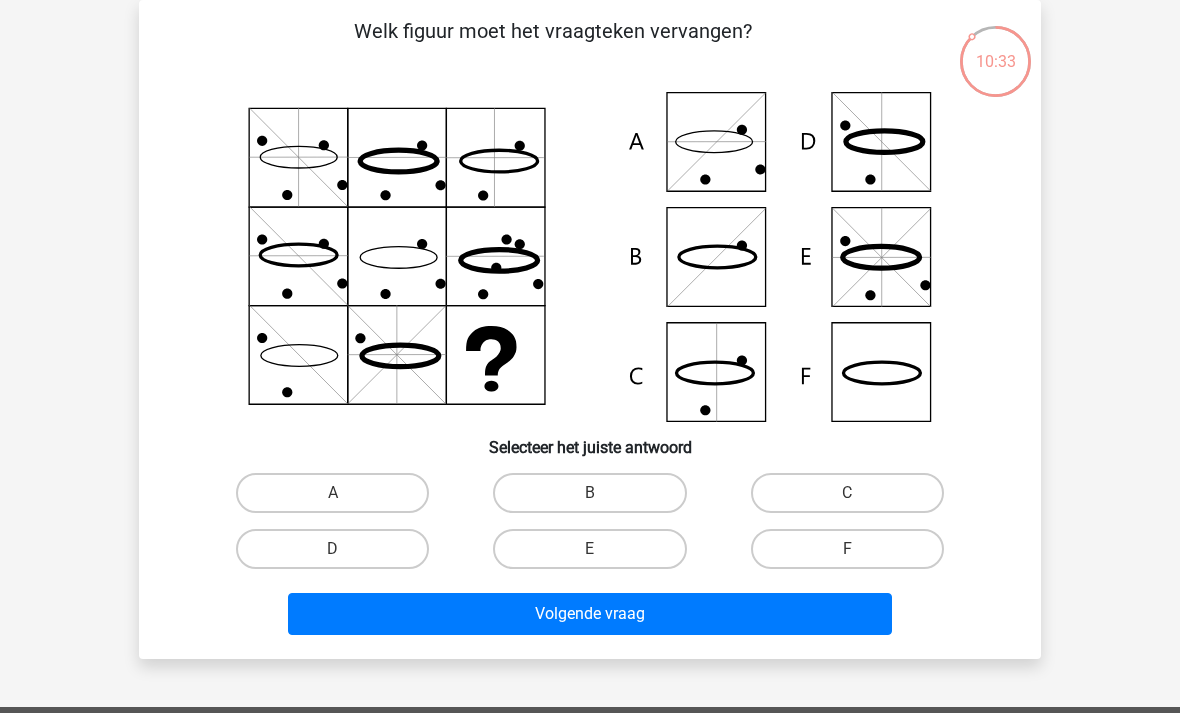 click on "C" at bounding box center [847, 493] 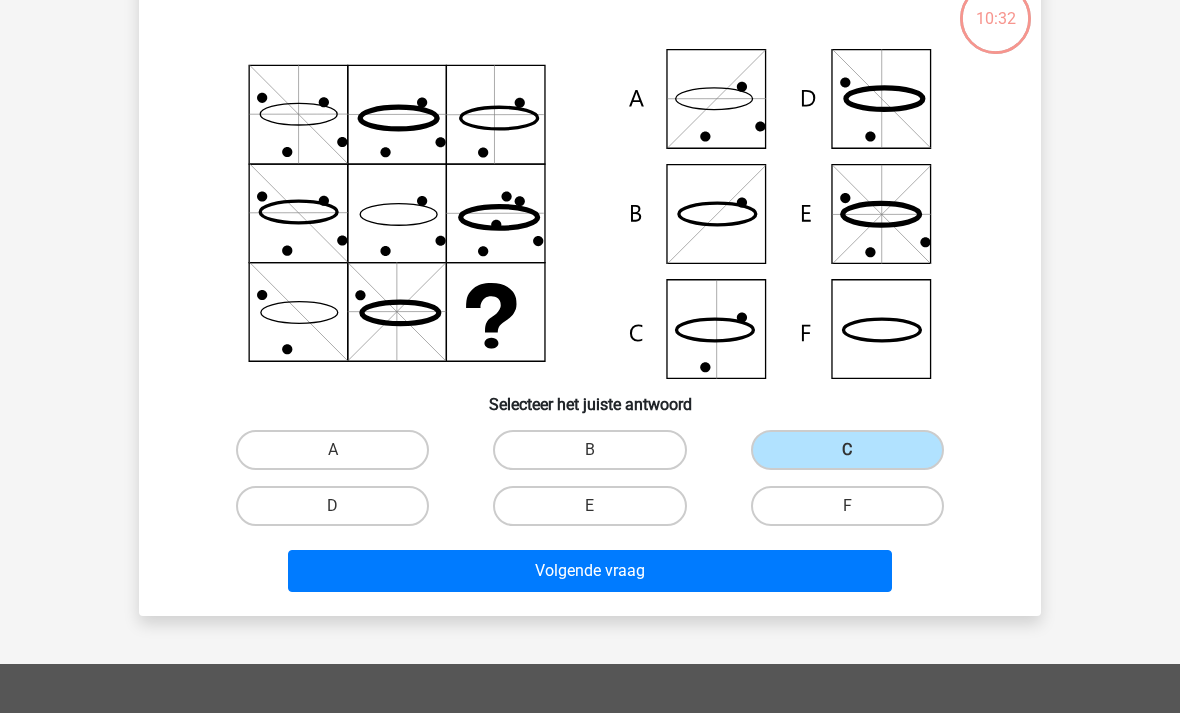 scroll, scrollTop: 135, scrollLeft: 0, axis: vertical 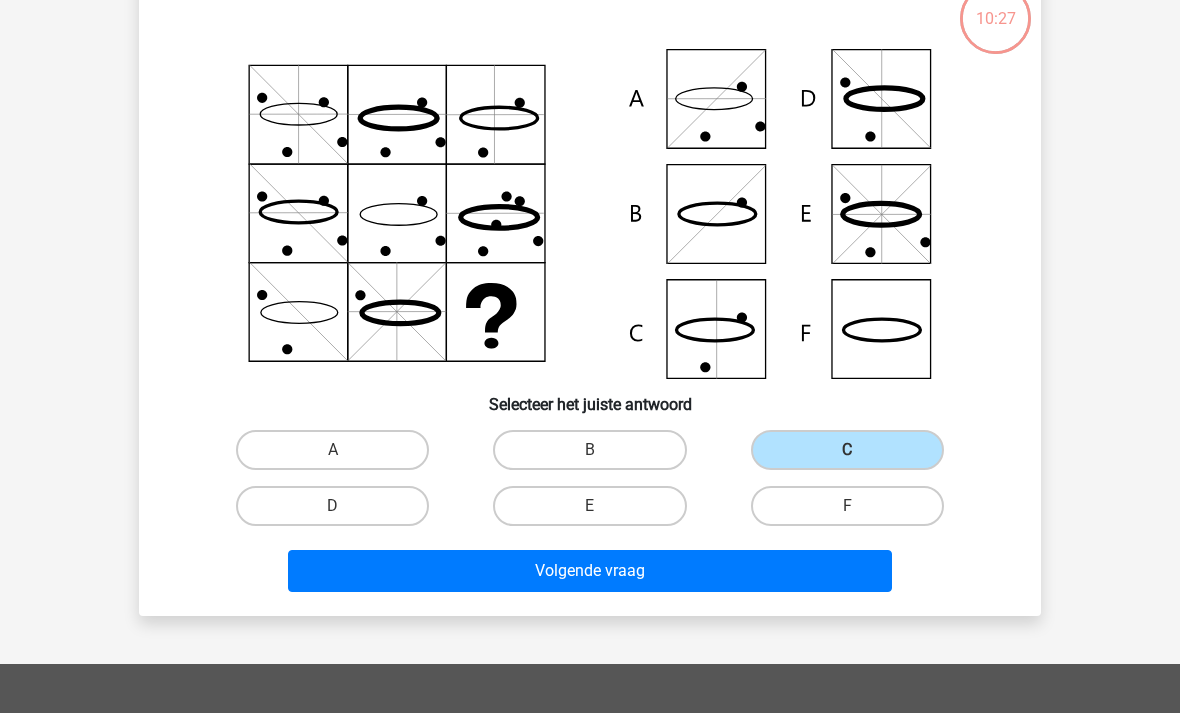 click on "B" at bounding box center (589, 450) 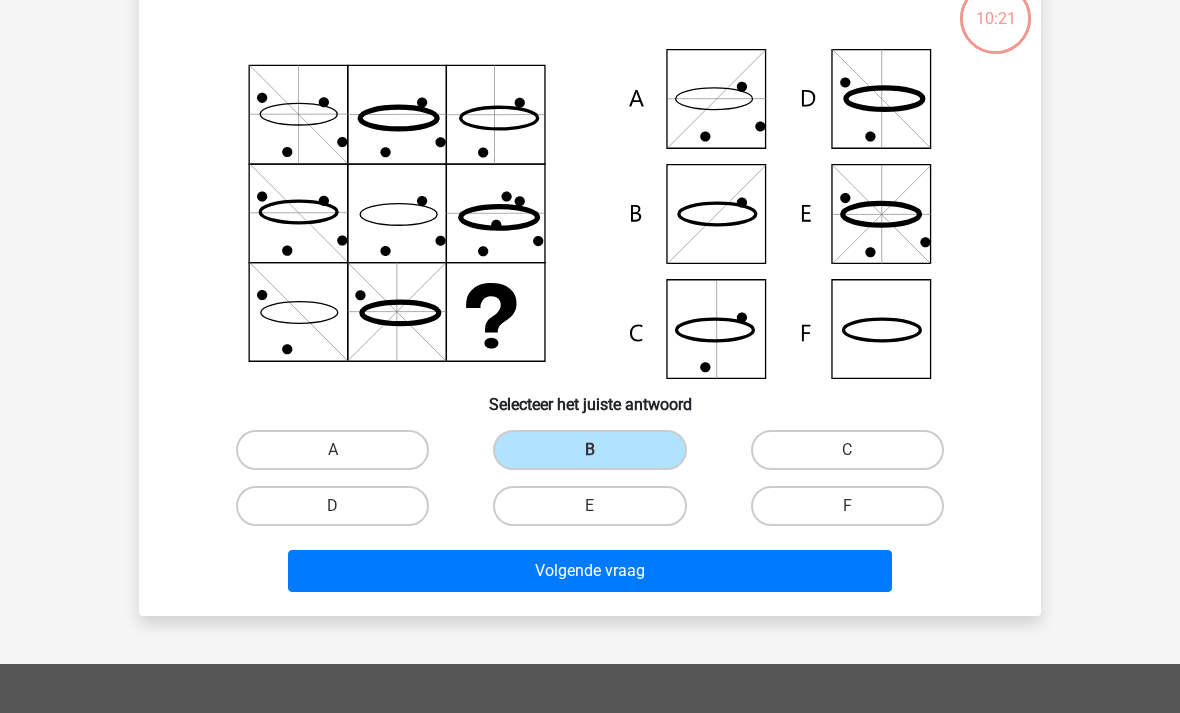 click on "Volgende vraag" at bounding box center (590, 571) 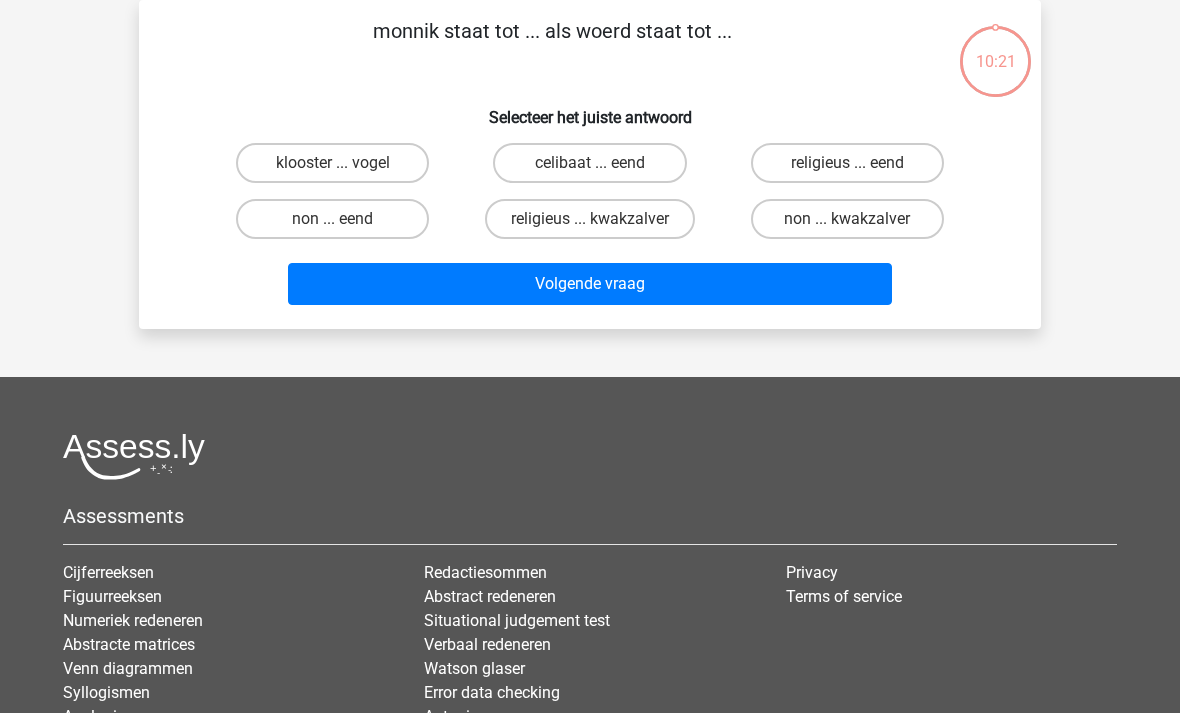 scroll, scrollTop: 0, scrollLeft: 0, axis: both 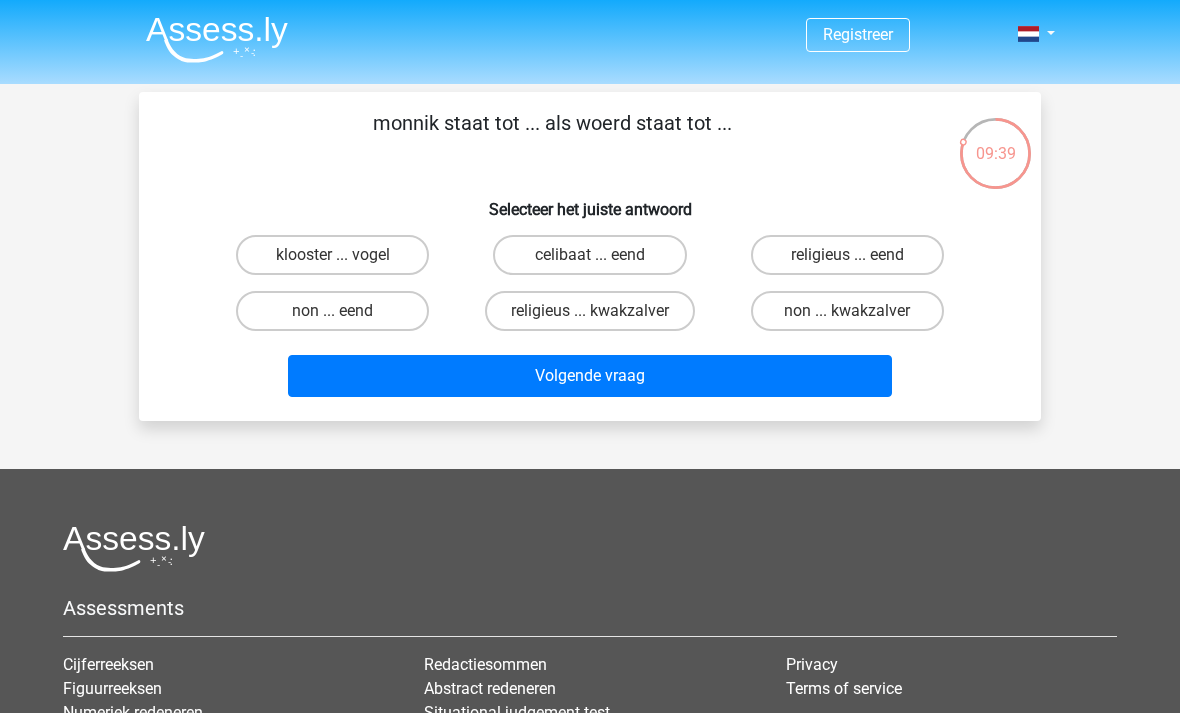 click on "non ... eend" at bounding box center [332, 311] 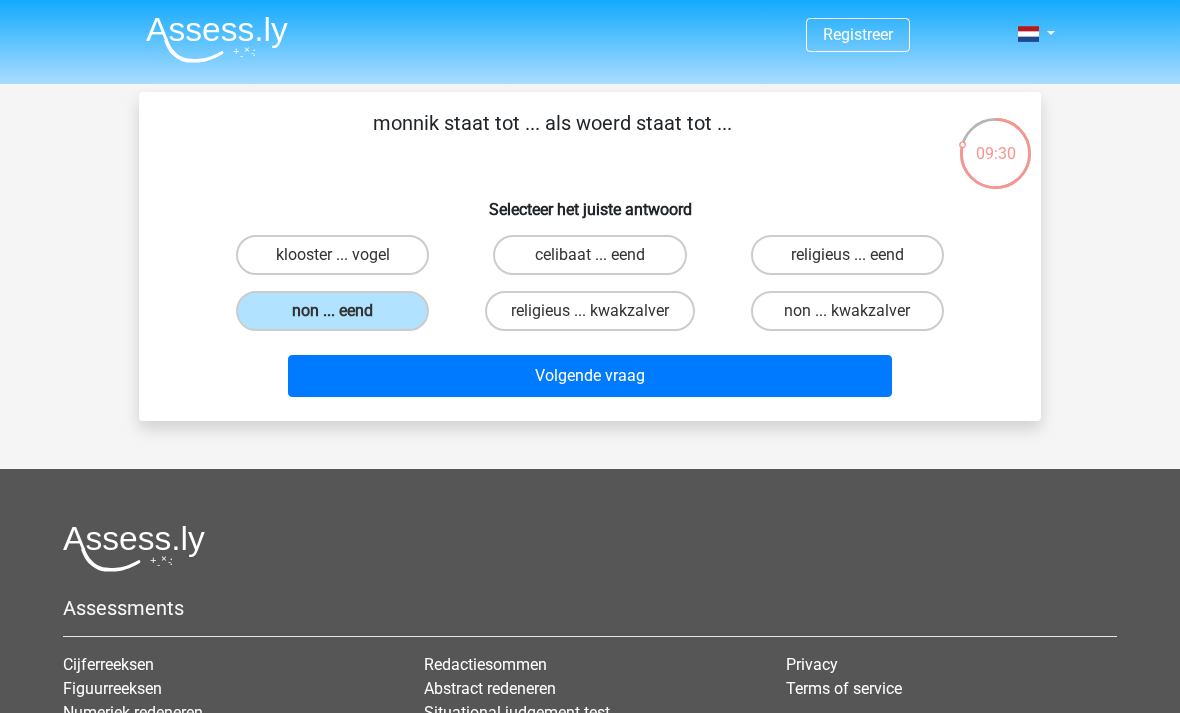 click on "Volgende vraag" at bounding box center (590, 376) 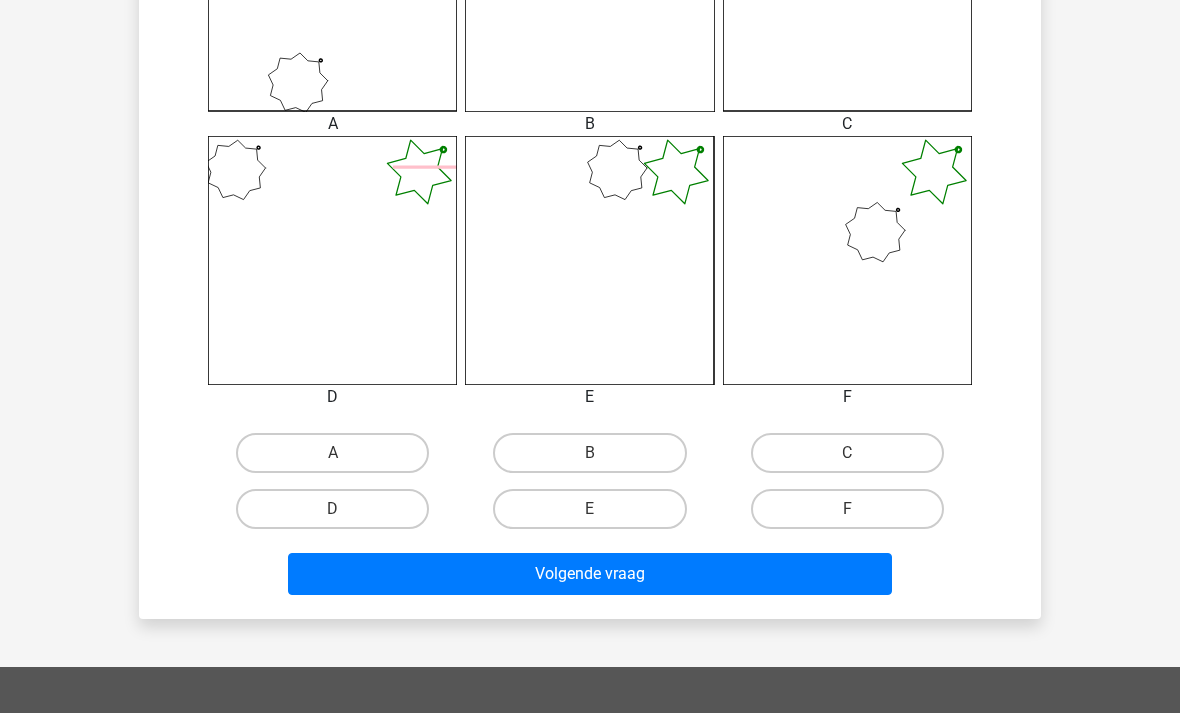 scroll, scrollTop: 704, scrollLeft: 0, axis: vertical 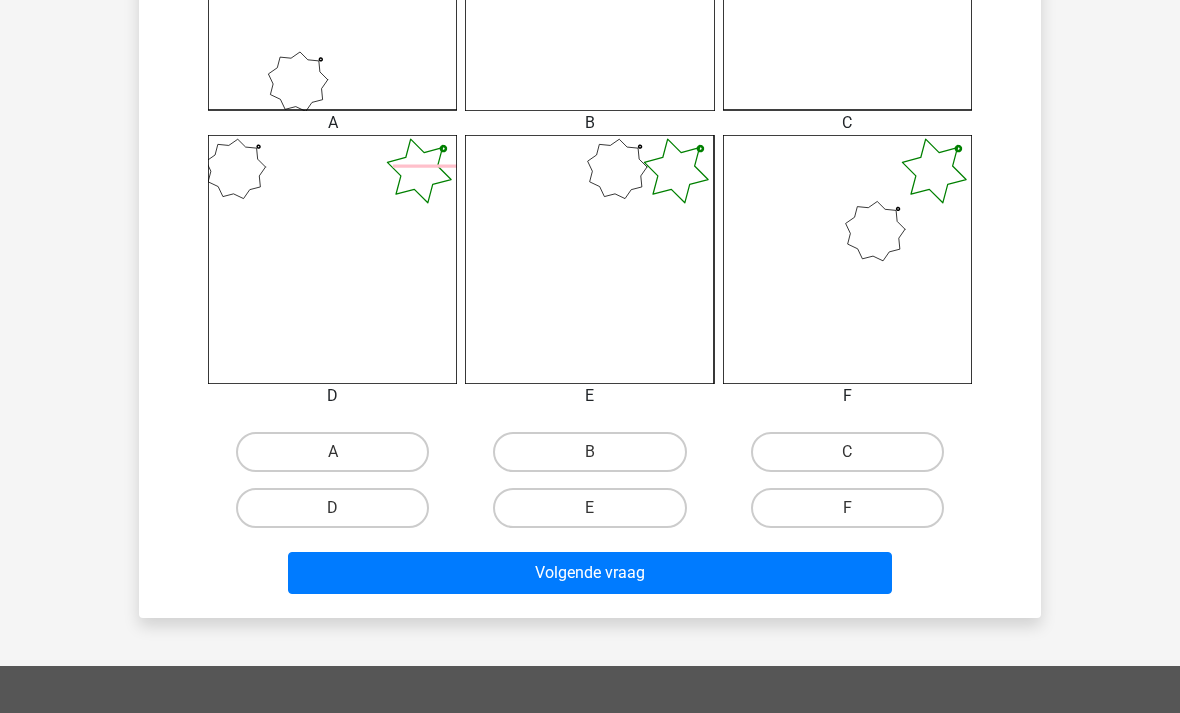 click on "B" at bounding box center (589, 452) 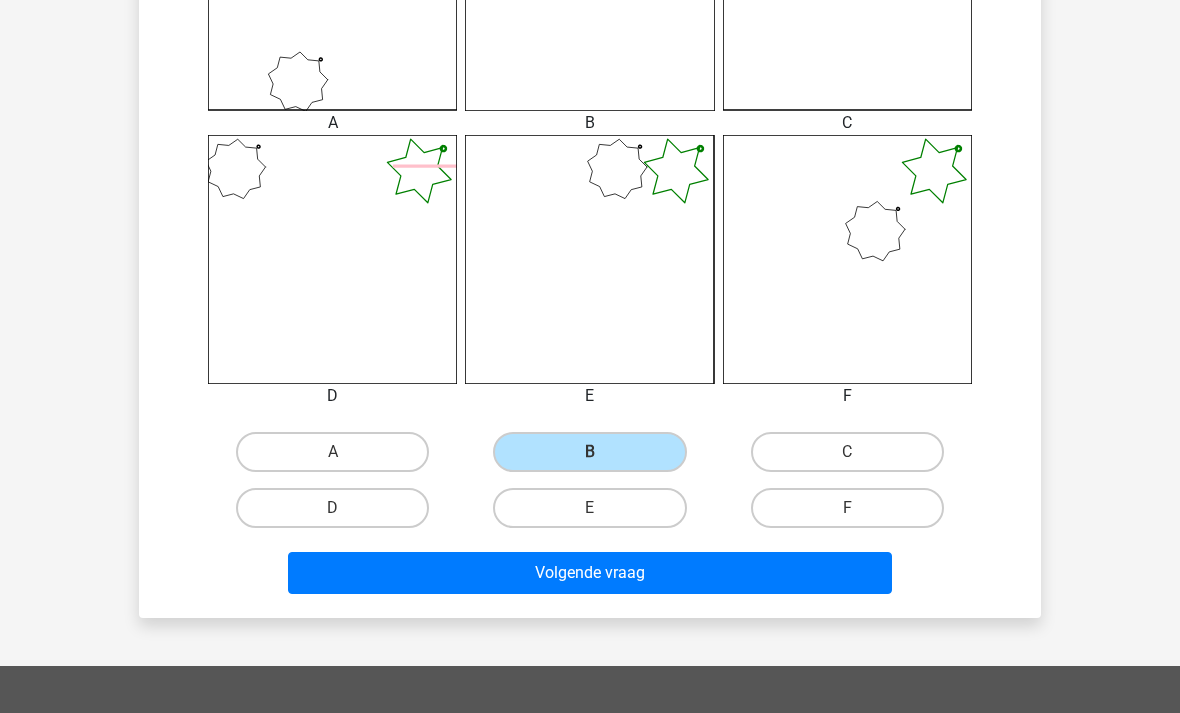 click on "Volgende vraag" at bounding box center [590, 573] 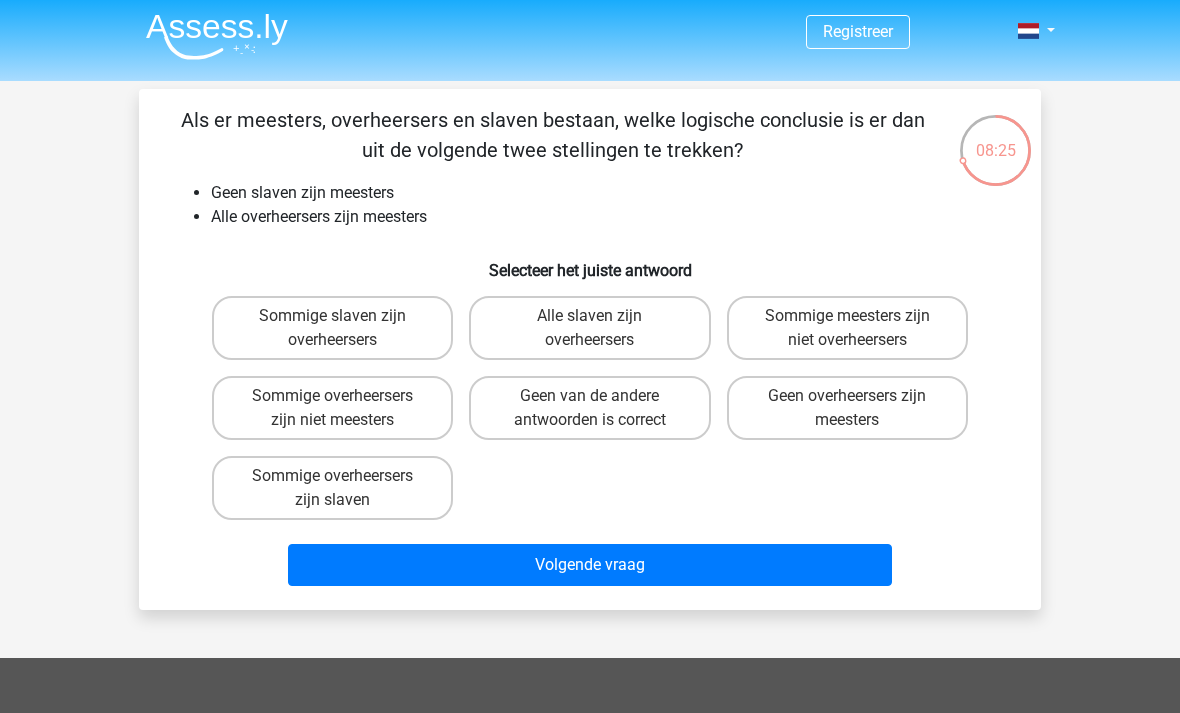 scroll, scrollTop: 61, scrollLeft: 0, axis: vertical 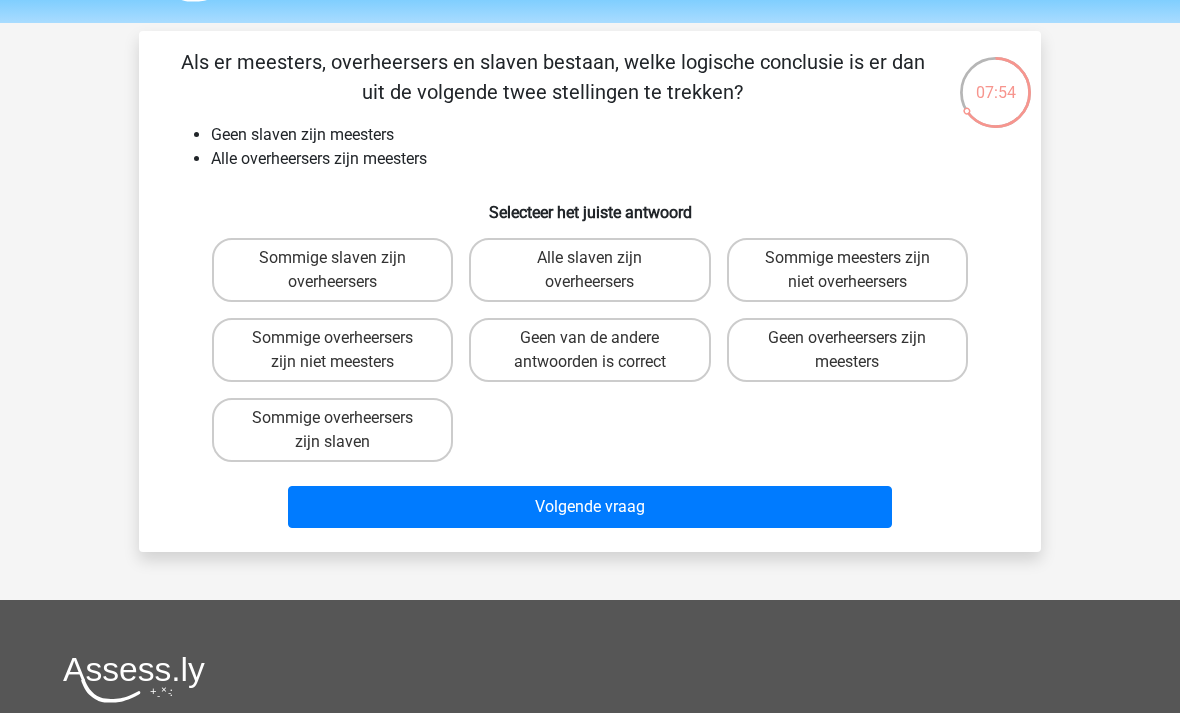 click on "Sommige meesters zijn niet overheersers" at bounding box center (847, 270) 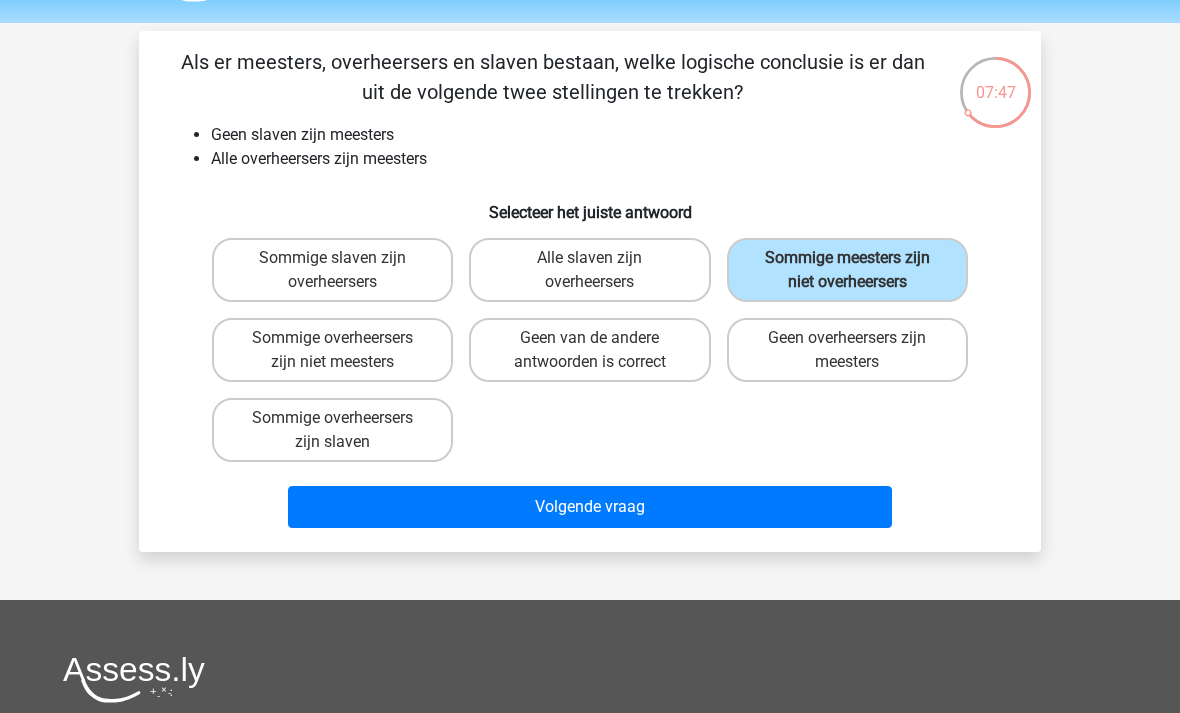 click on "Volgende vraag" at bounding box center (590, 507) 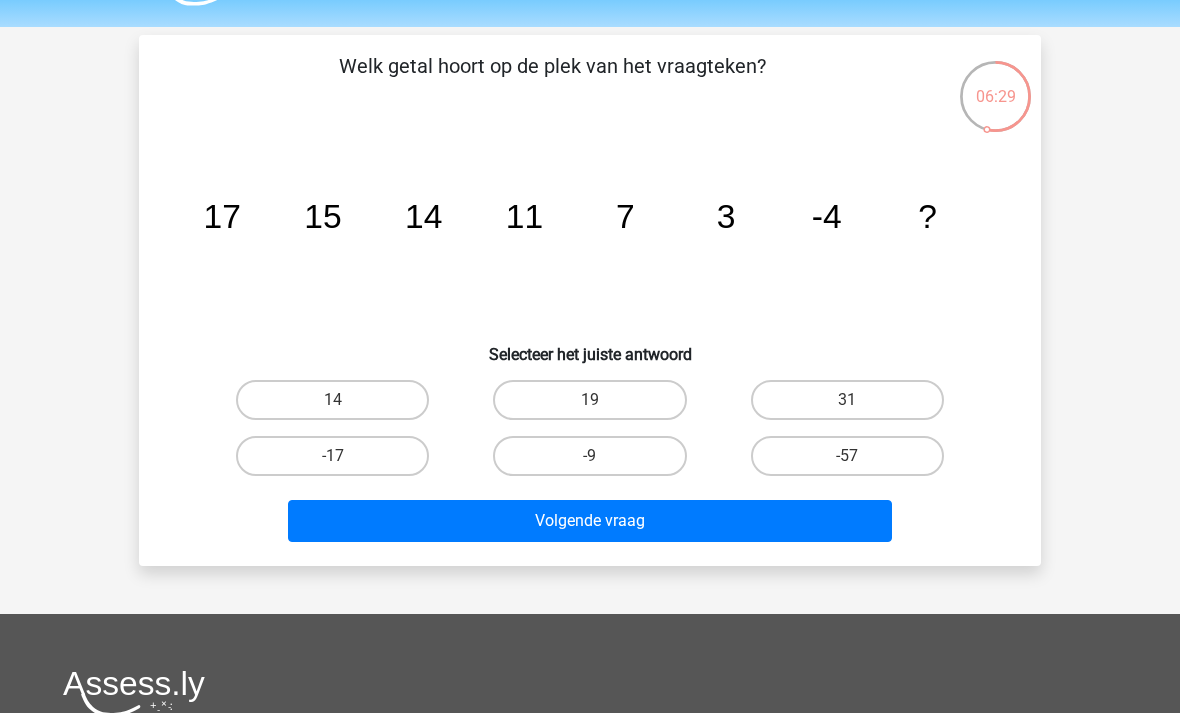 scroll, scrollTop: 60, scrollLeft: 0, axis: vertical 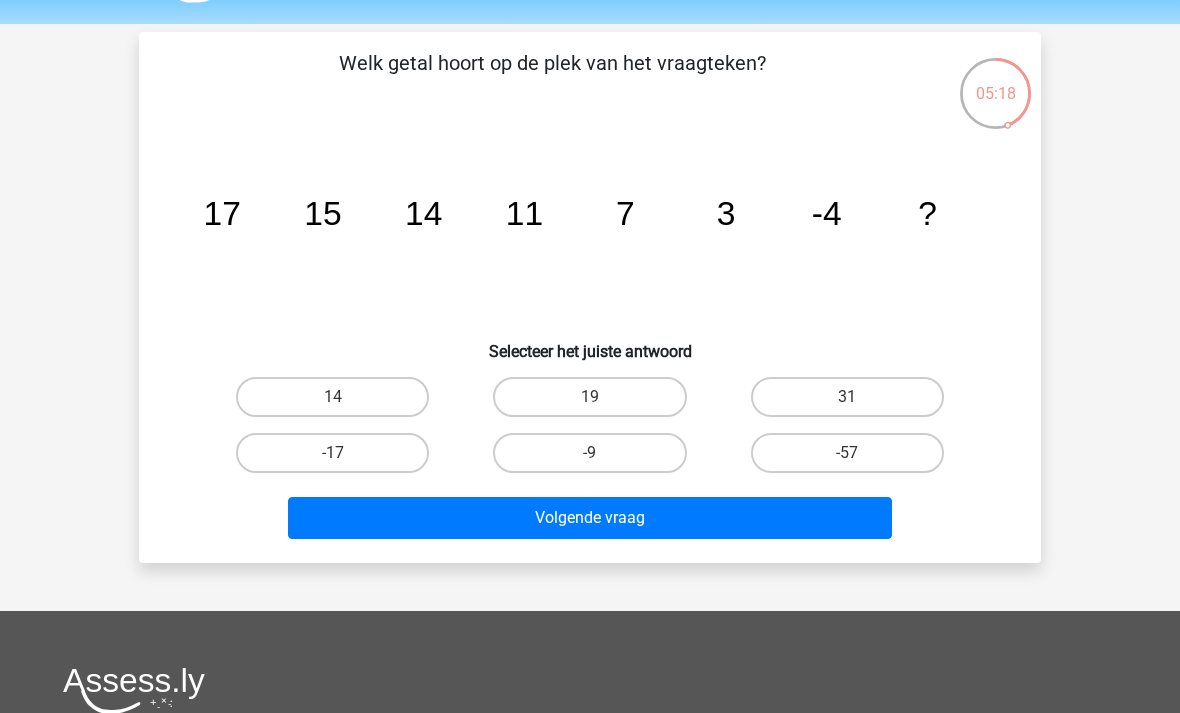 click on "-9" at bounding box center [589, 453] 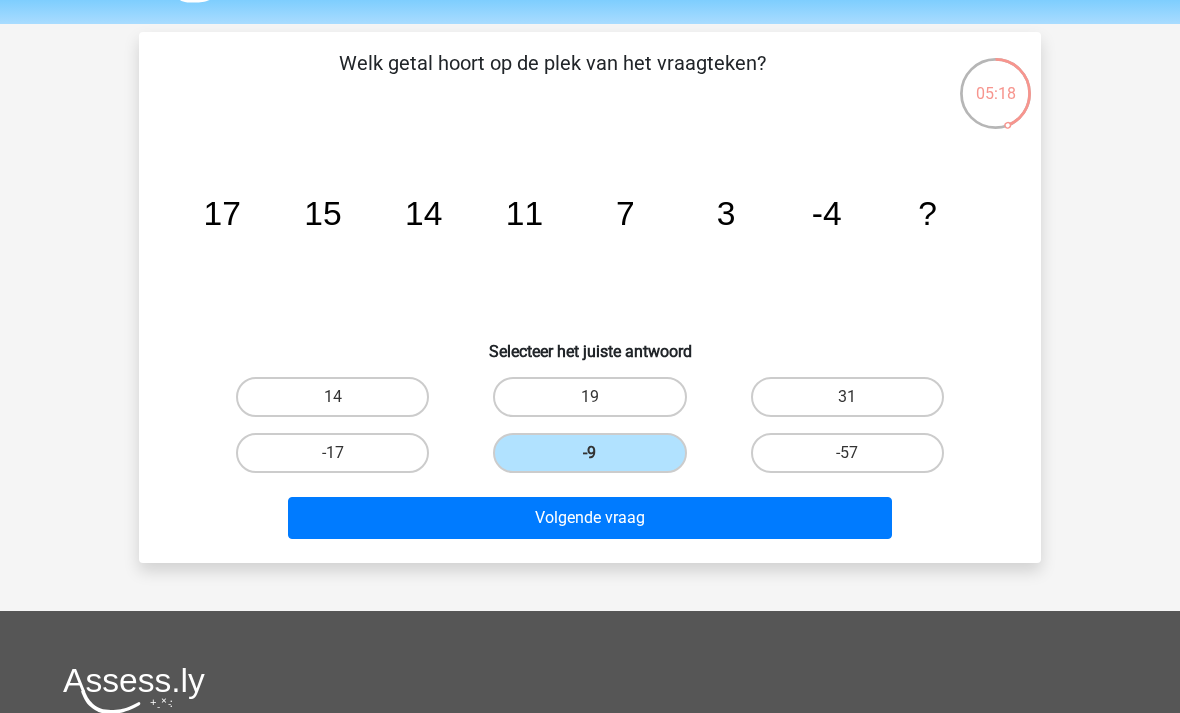 click on "Volgende vraag" at bounding box center (590, 518) 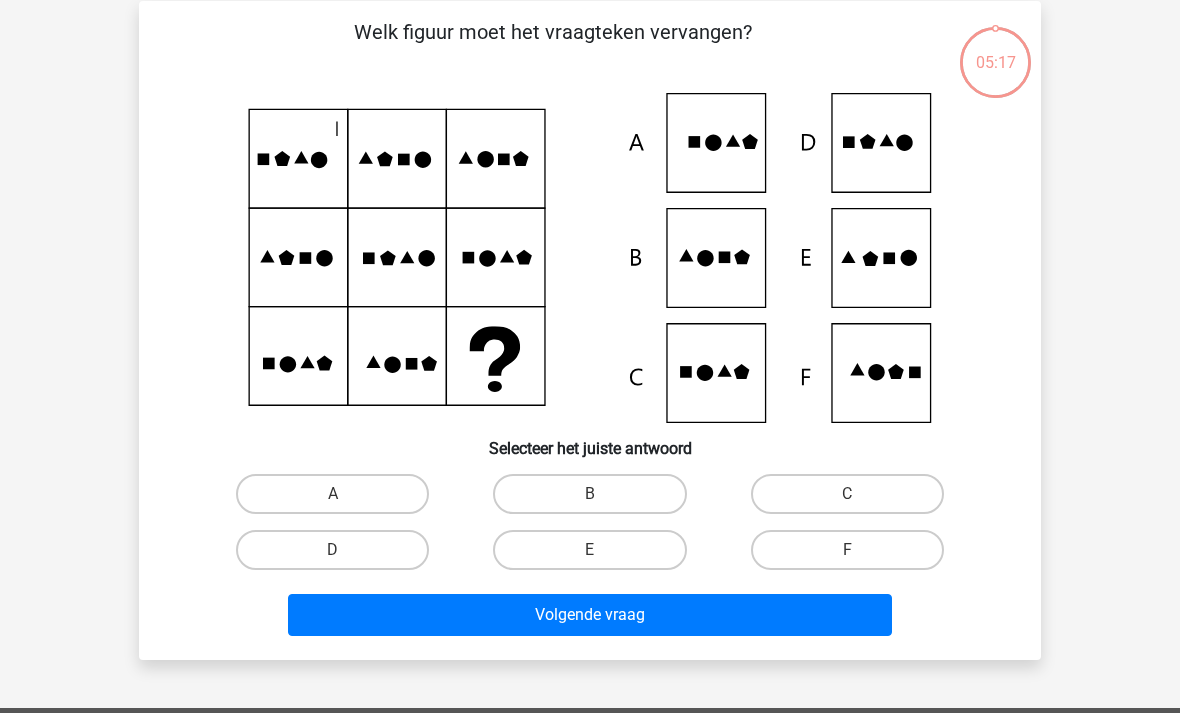 scroll, scrollTop: 92, scrollLeft: 0, axis: vertical 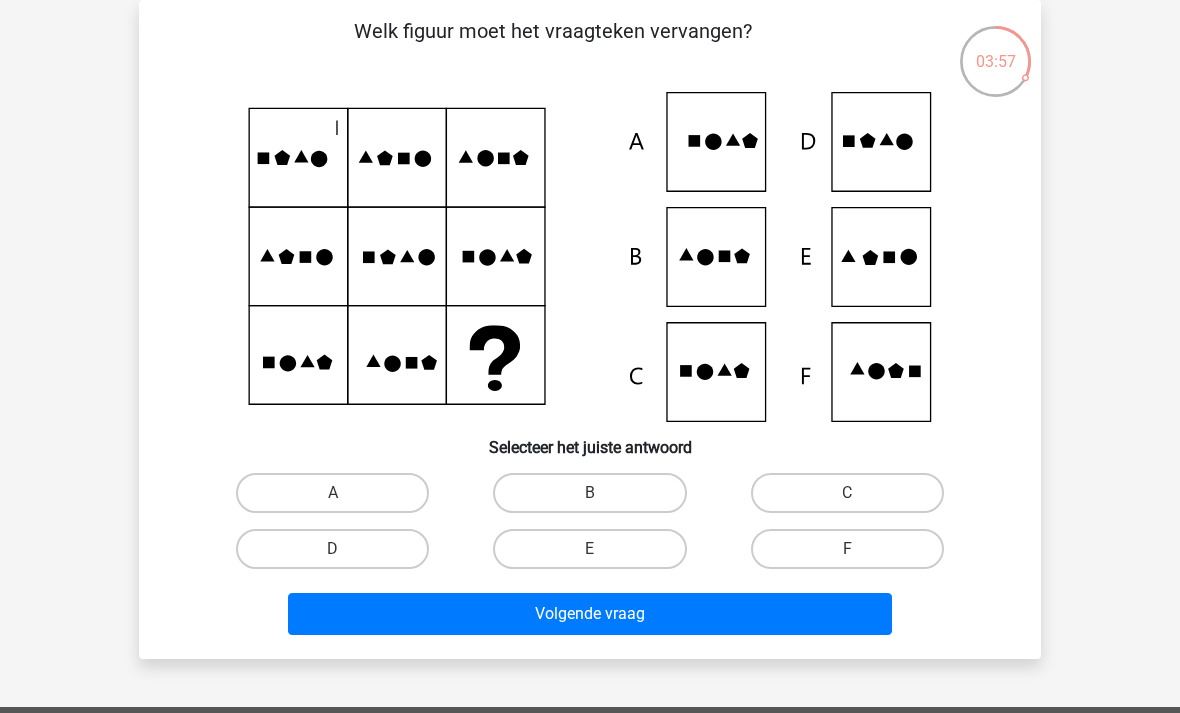click on "E" at bounding box center [589, 549] 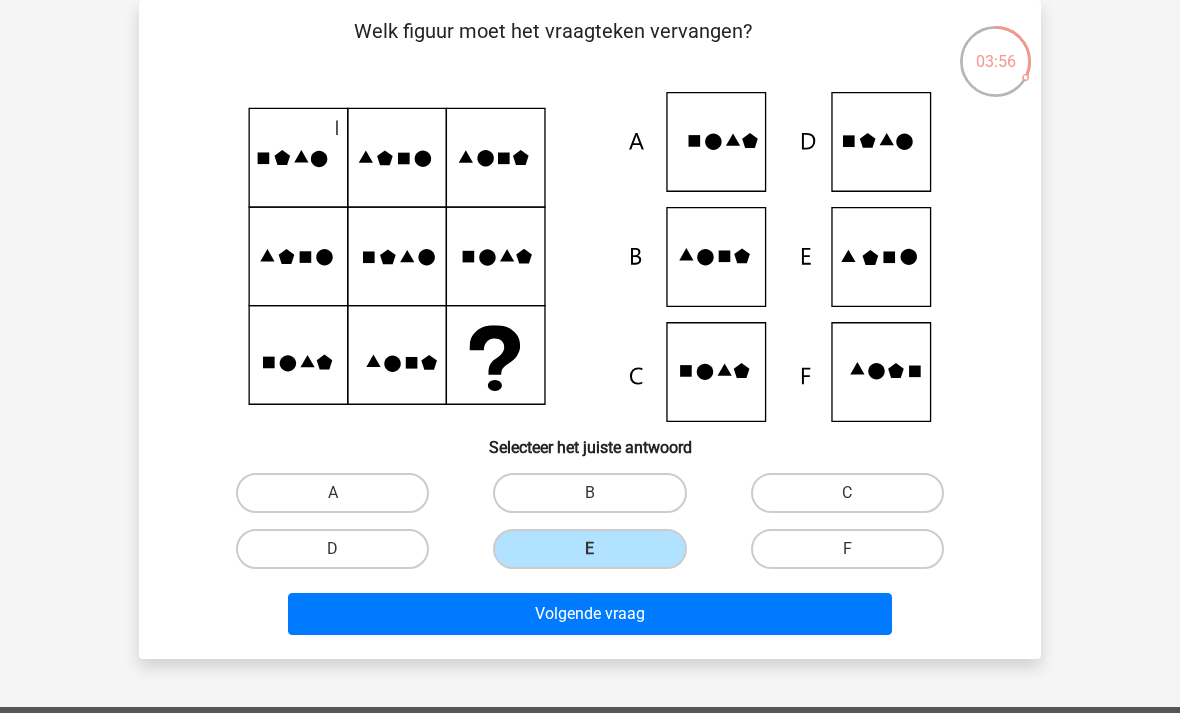 click on "Volgende vraag" at bounding box center [590, 614] 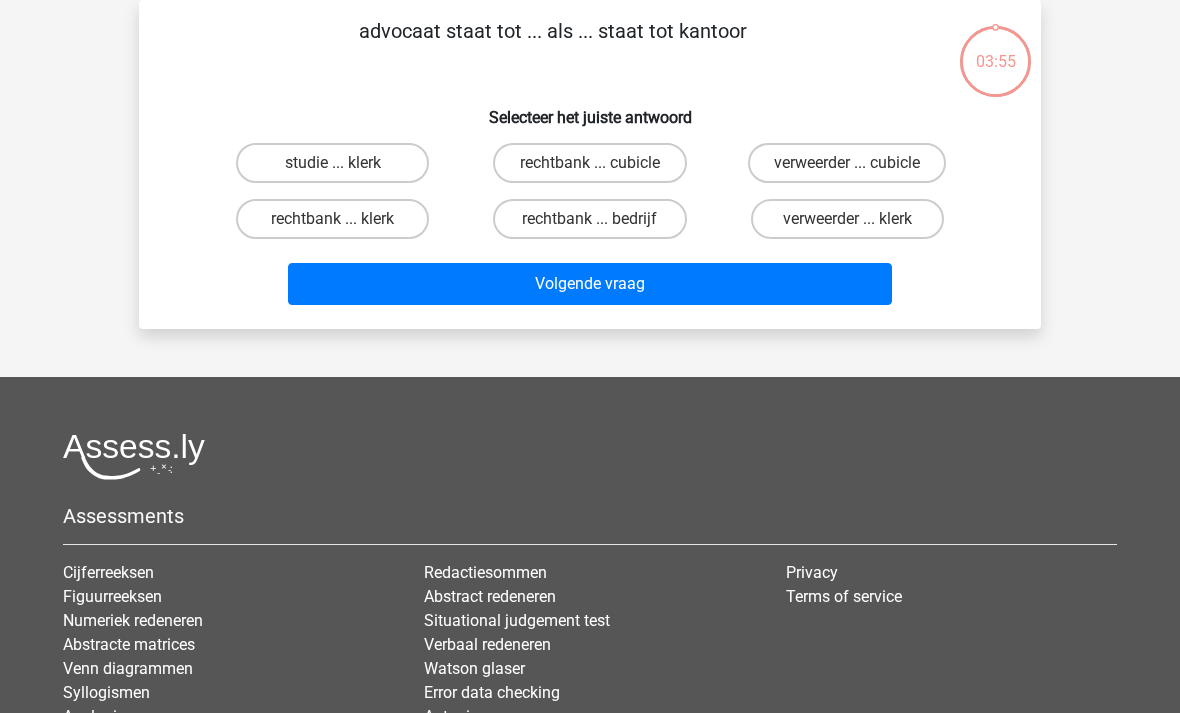 scroll, scrollTop: 0, scrollLeft: 0, axis: both 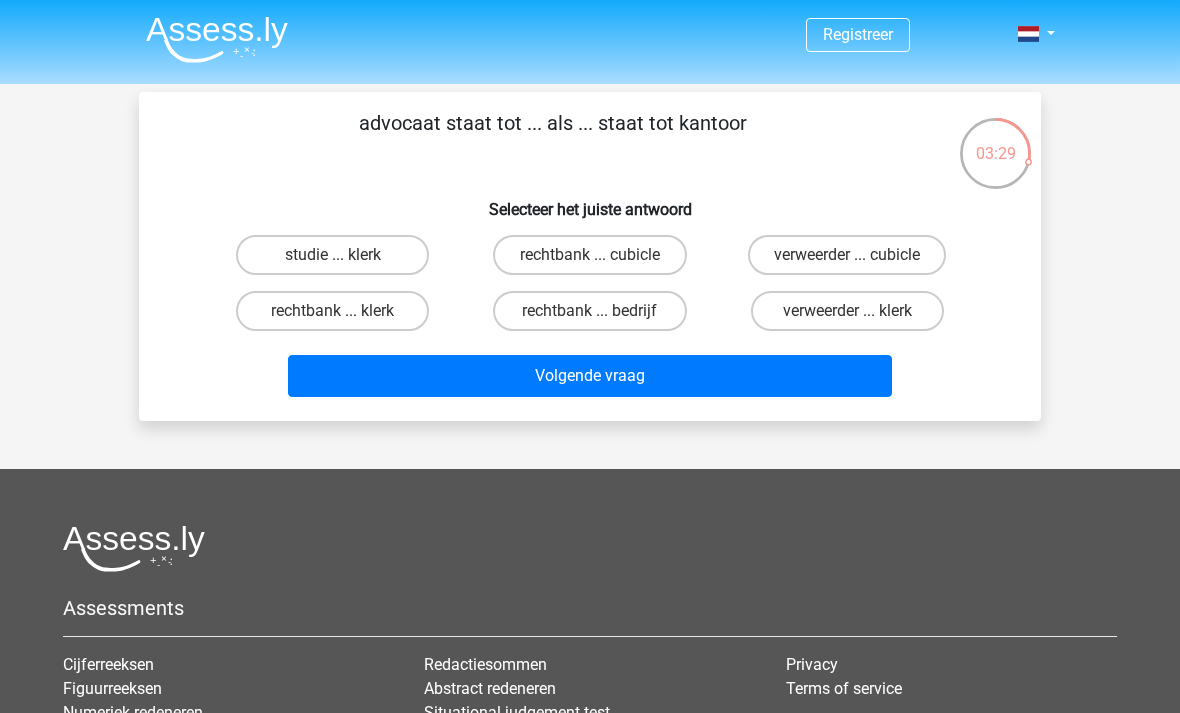 click on "rechtbank ... klerk" at bounding box center [332, 311] 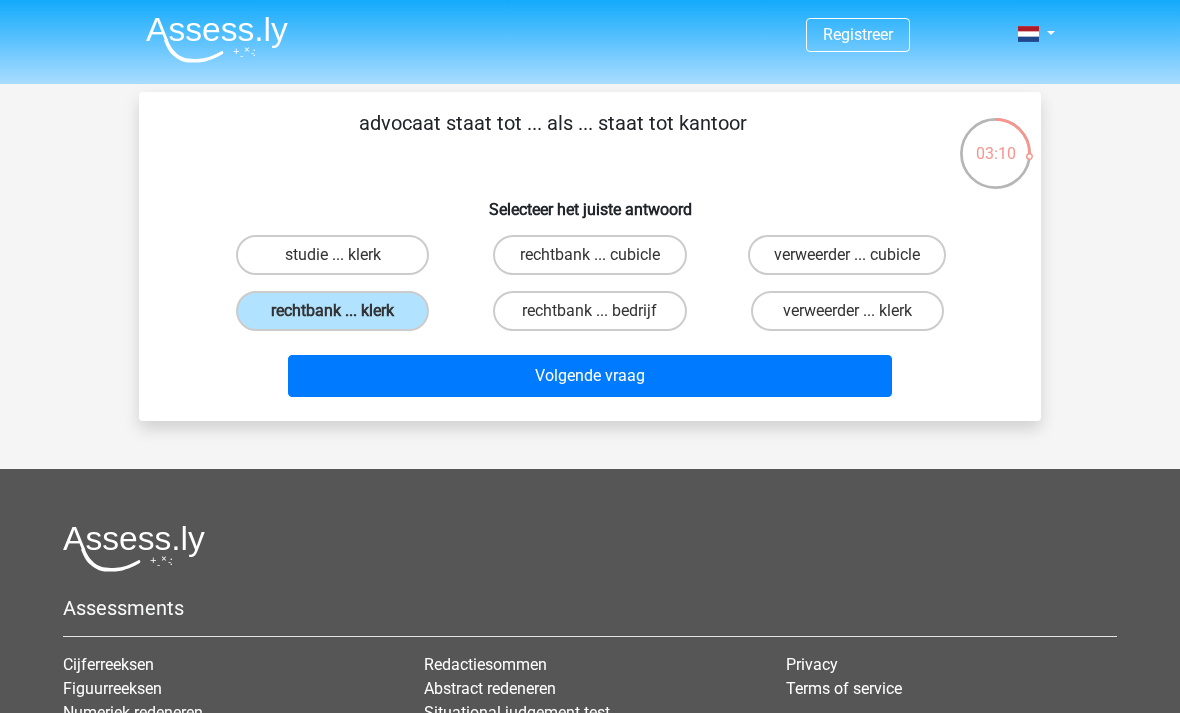 click on "Volgende vraag" at bounding box center (590, 376) 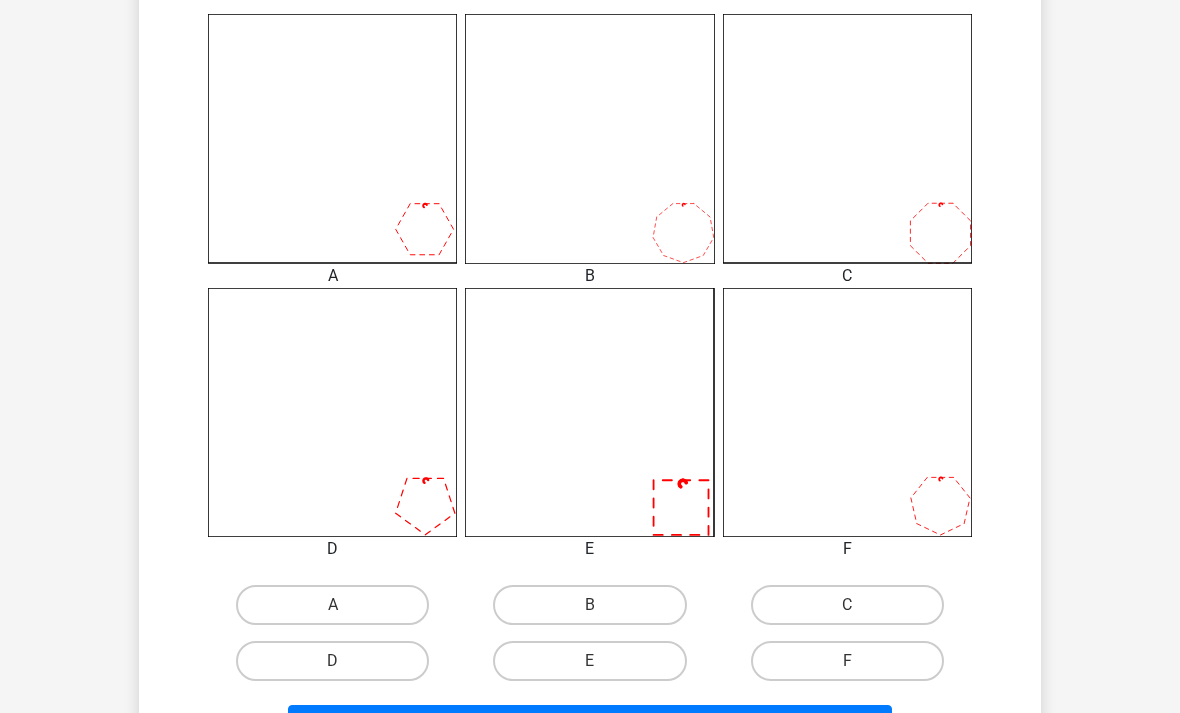 scroll, scrollTop: 551, scrollLeft: 0, axis: vertical 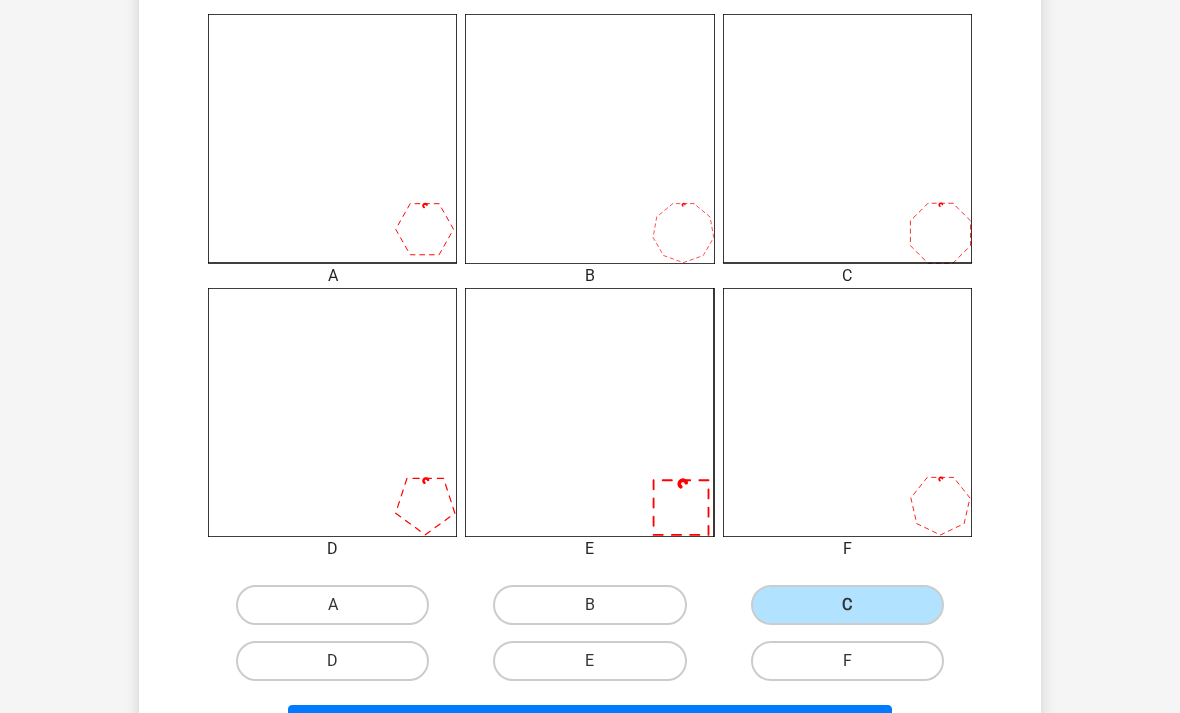 click on "Volgende vraag" at bounding box center [590, 726] 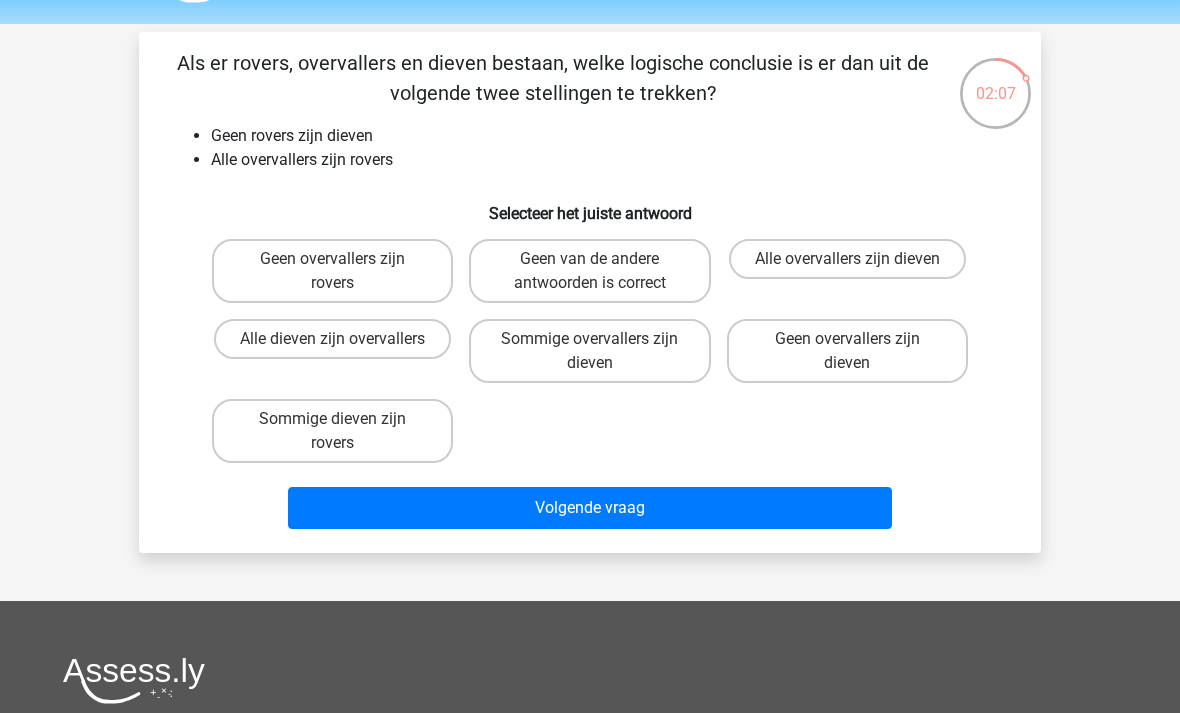 scroll, scrollTop: 61, scrollLeft: 0, axis: vertical 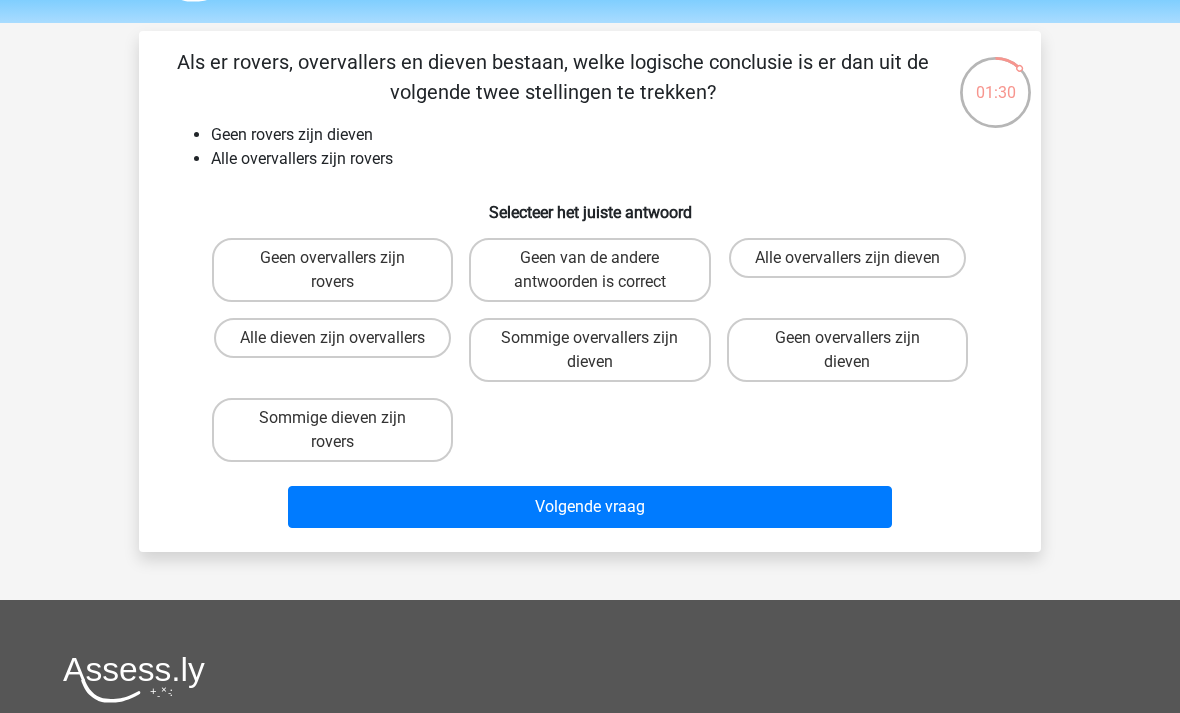 click on "Geen overvallers zijn dieven" at bounding box center (847, 350) 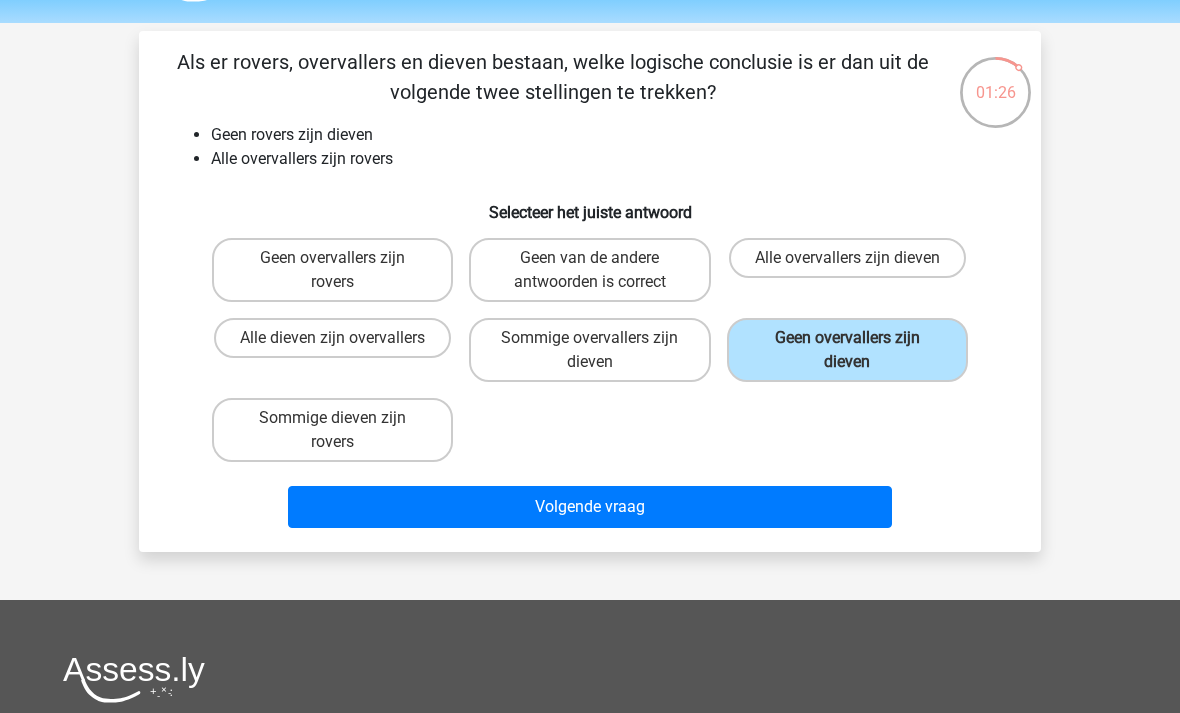 click on "Volgende vraag" at bounding box center (590, 507) 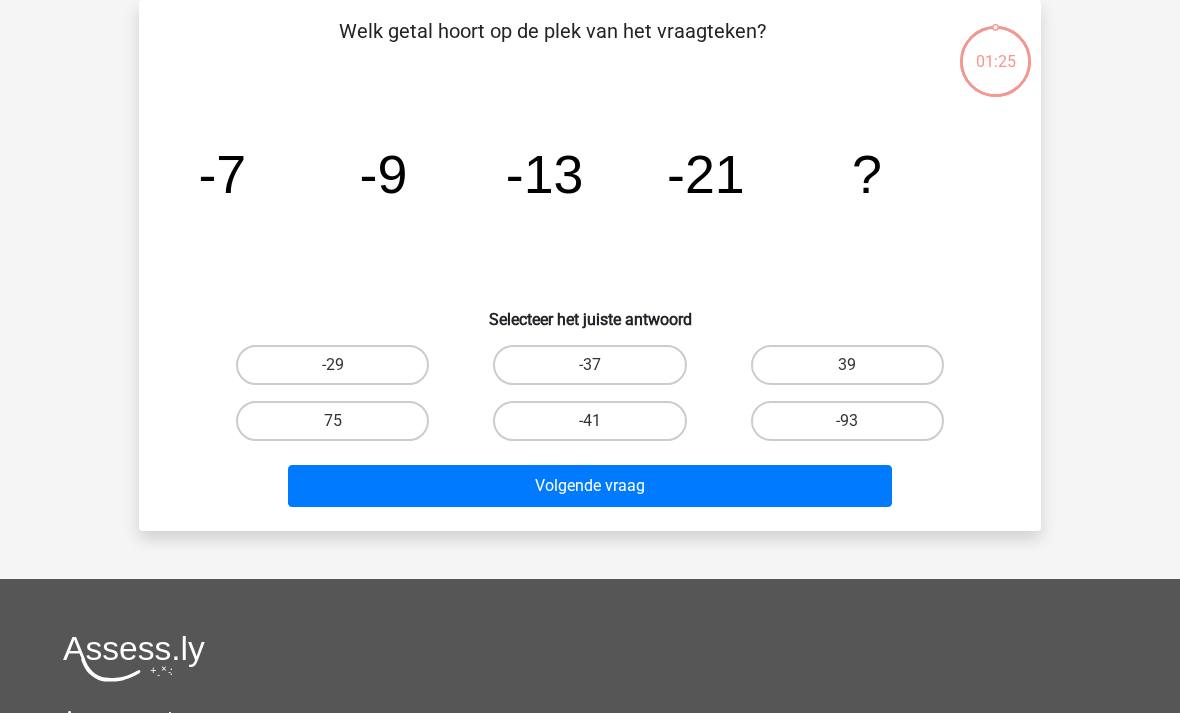 scroll, scrollTop: 92, scrollLeft: 0, axis: vertical 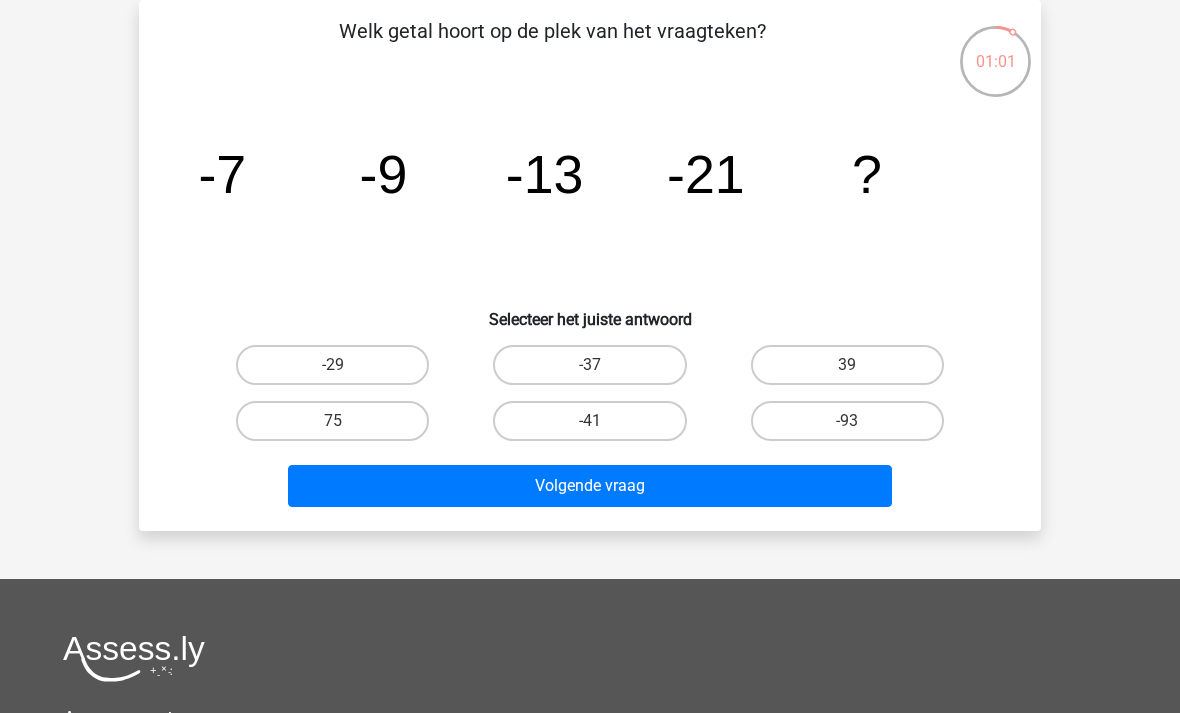click on "-37" at bounding box center (589, 365) 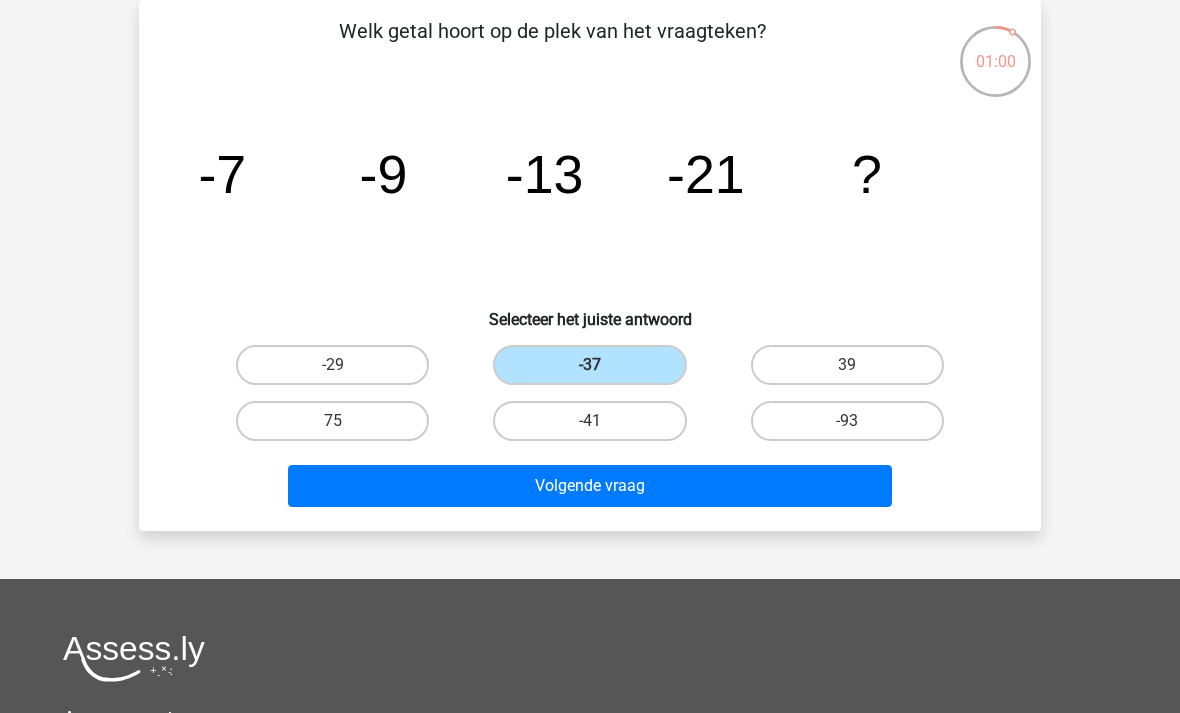 click on "Volgende vraag" at bounding box center (590, 486) 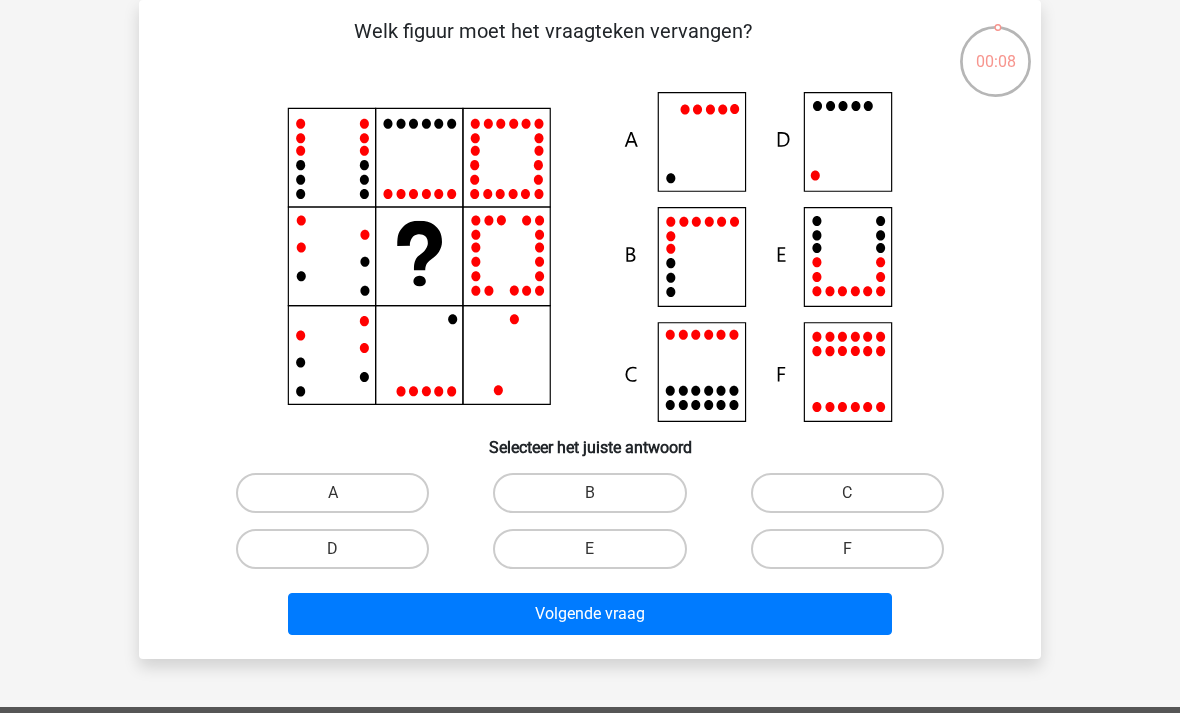 click on "D" at bounding box center (332, 549) 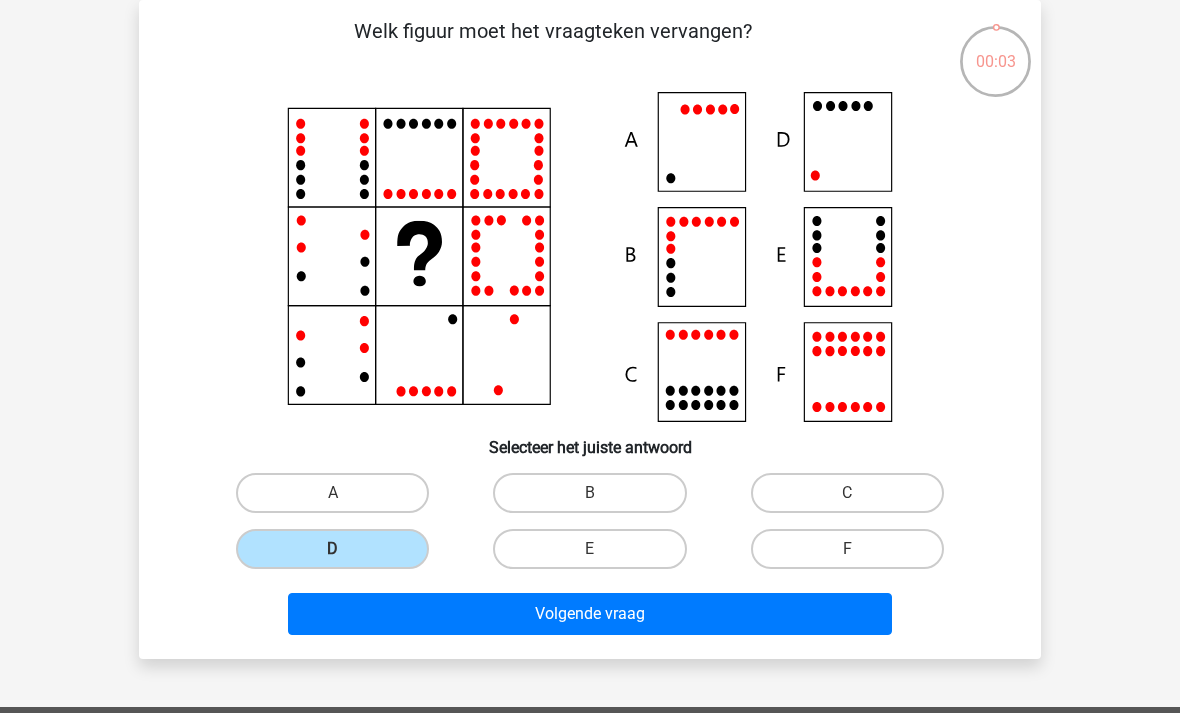 click on "A" at bounding box center (332, 493) 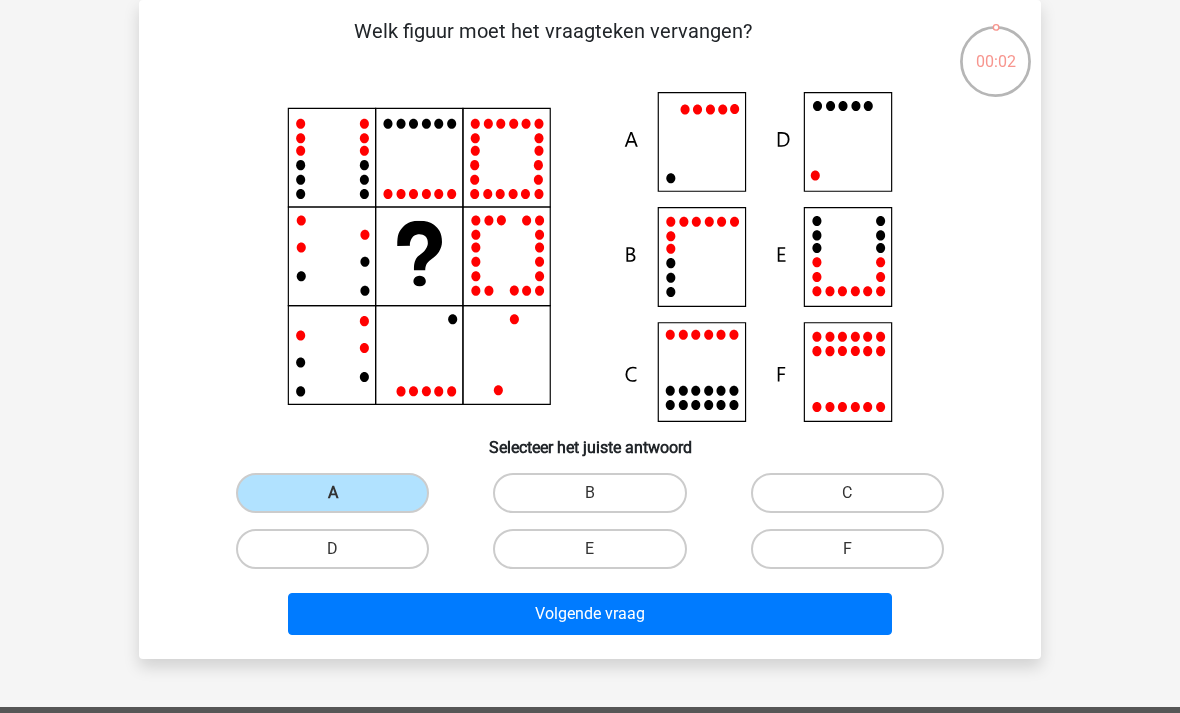 click on "Volgende vraag" at bounding box center [590, 614] 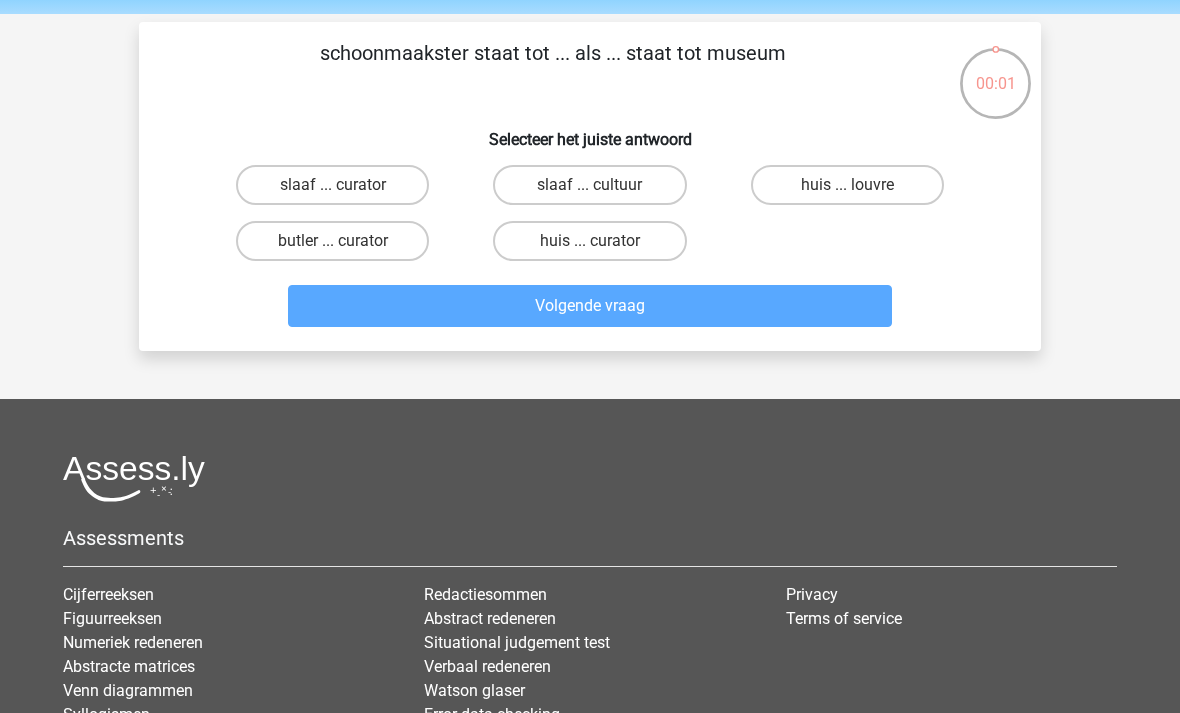 scroll, scrollTop: 46, scrollLeft: 0, axis: vertical 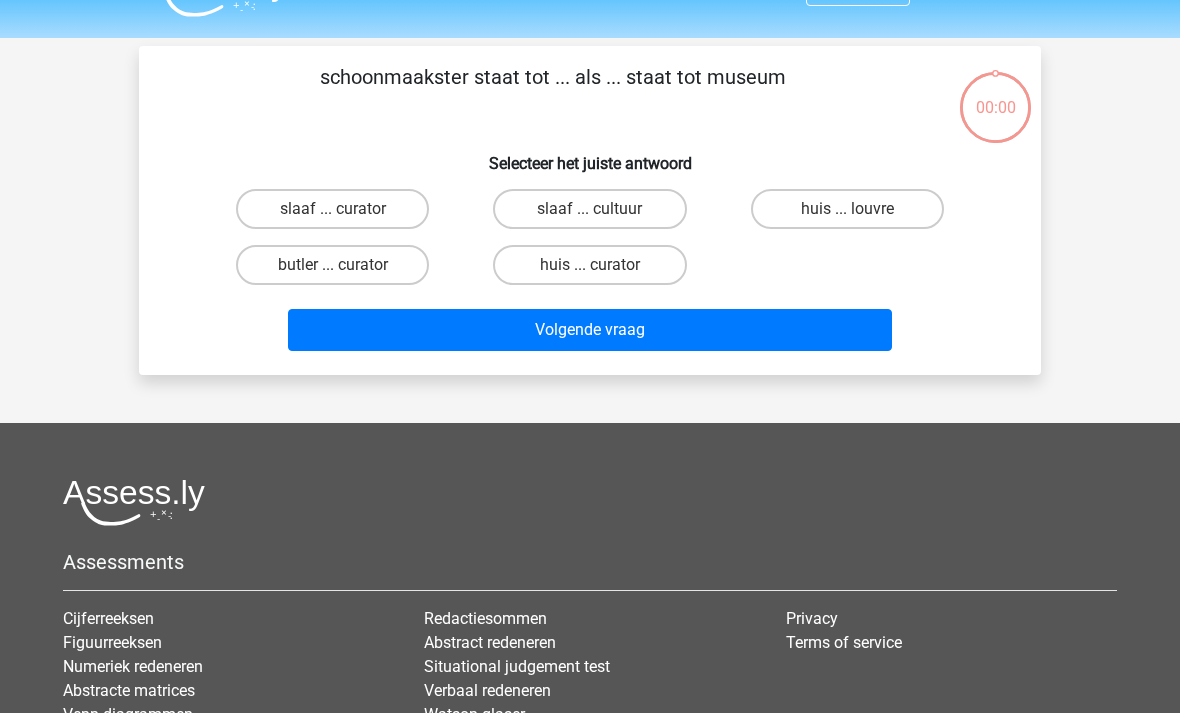 click on "huis ... curator" at bounding box center (589, 265) 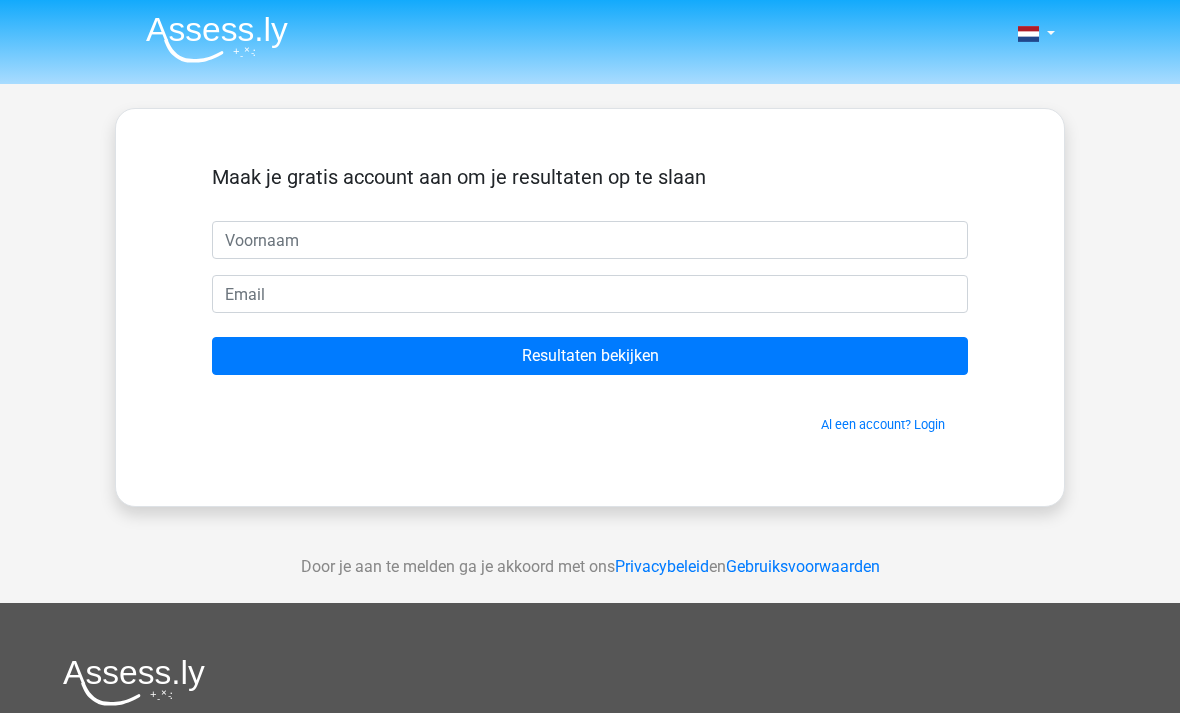 scroll, scrollTop: 46, scrollLeft: 0, axis: vertical 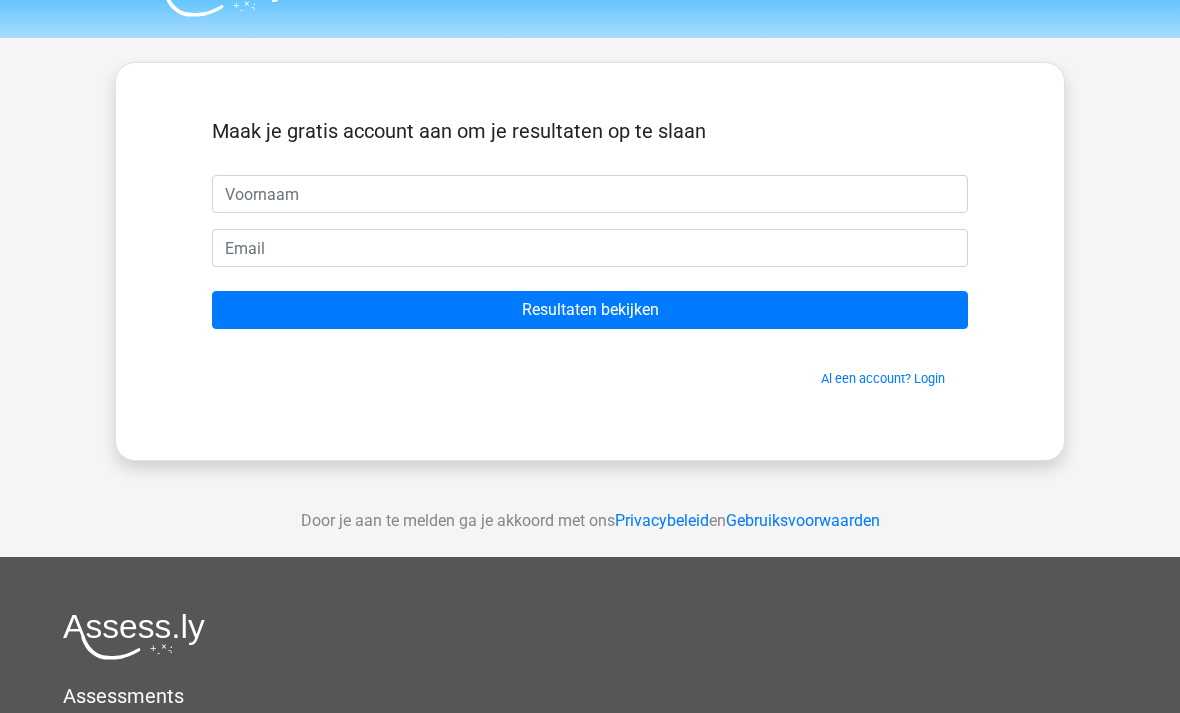 click on "Resultaten bekijken" at bounding box center [590, 310] 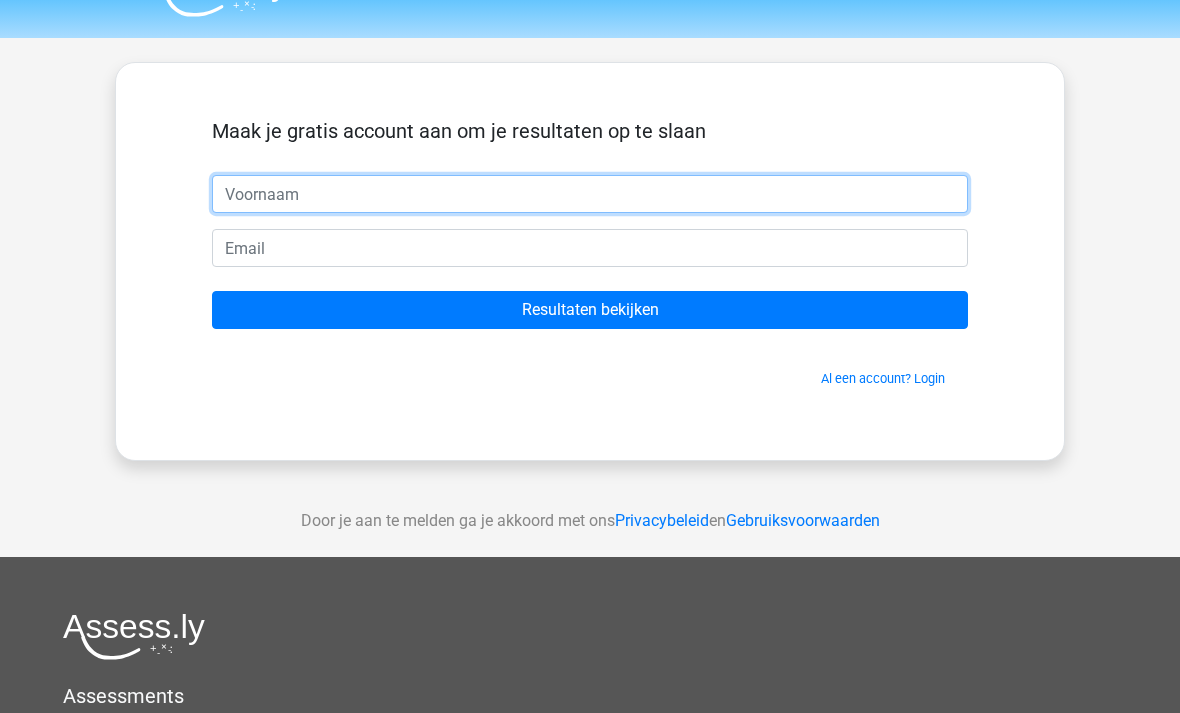 scroll, scrollTop: 0, scrollLeft: 0, axis: both 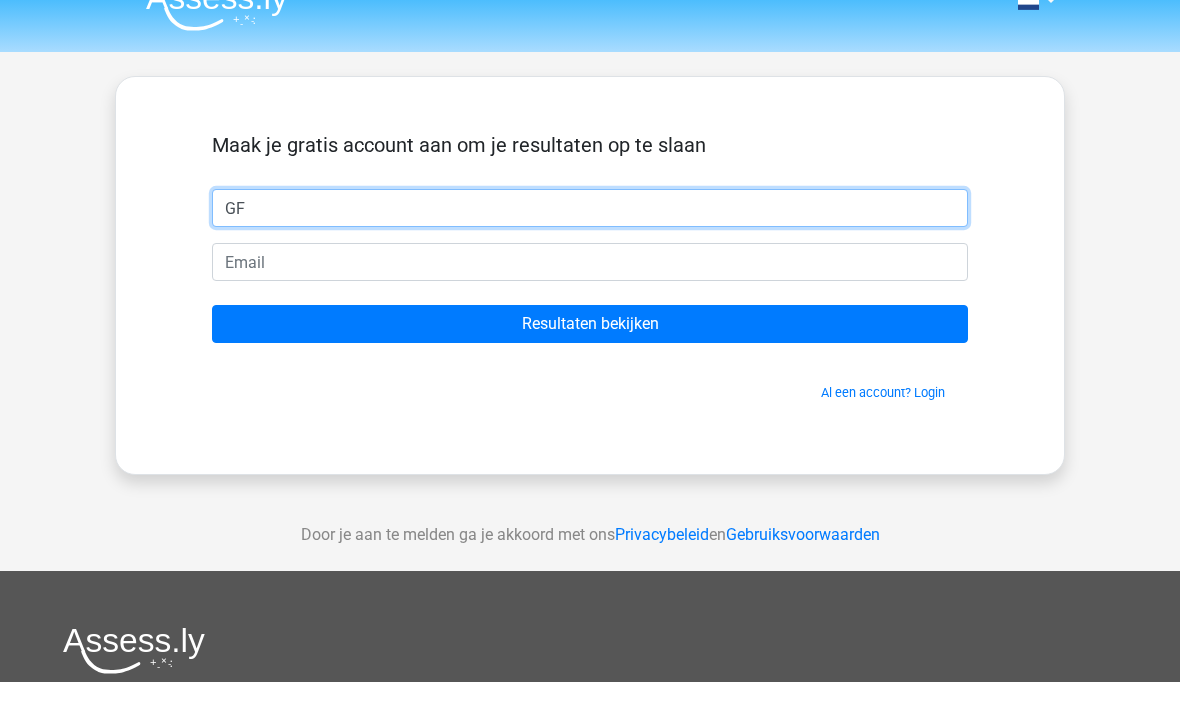 type on "GF" 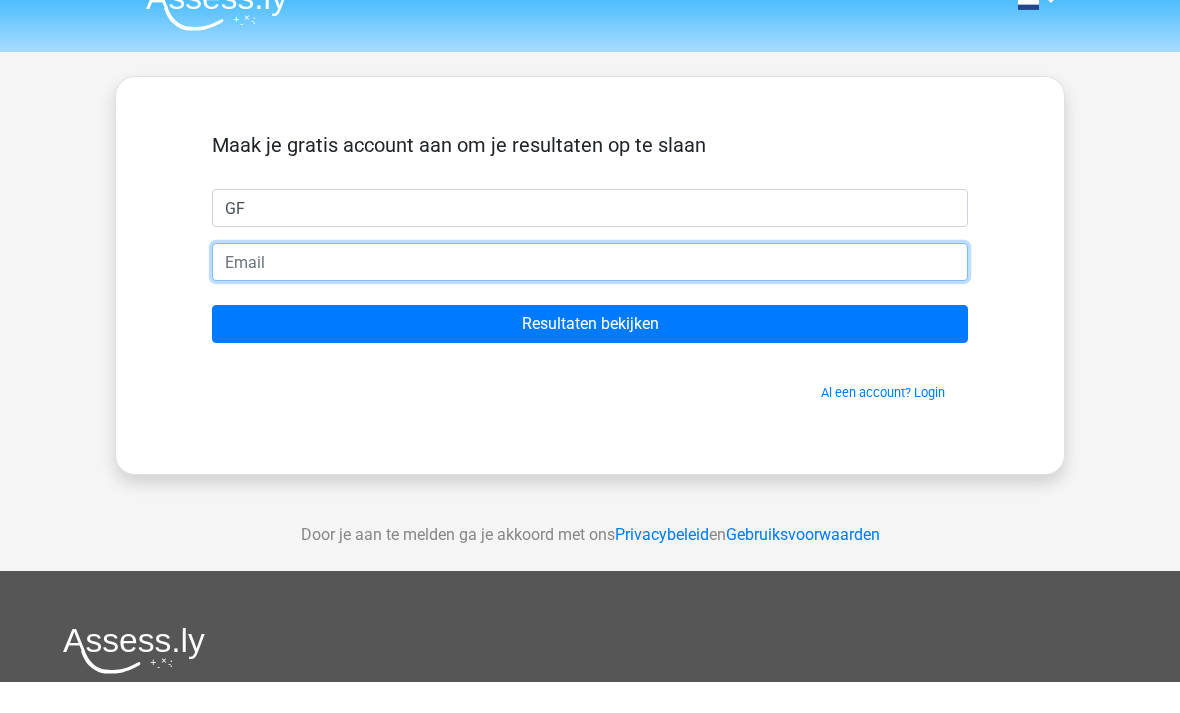 click at bounding box center [590, 294] 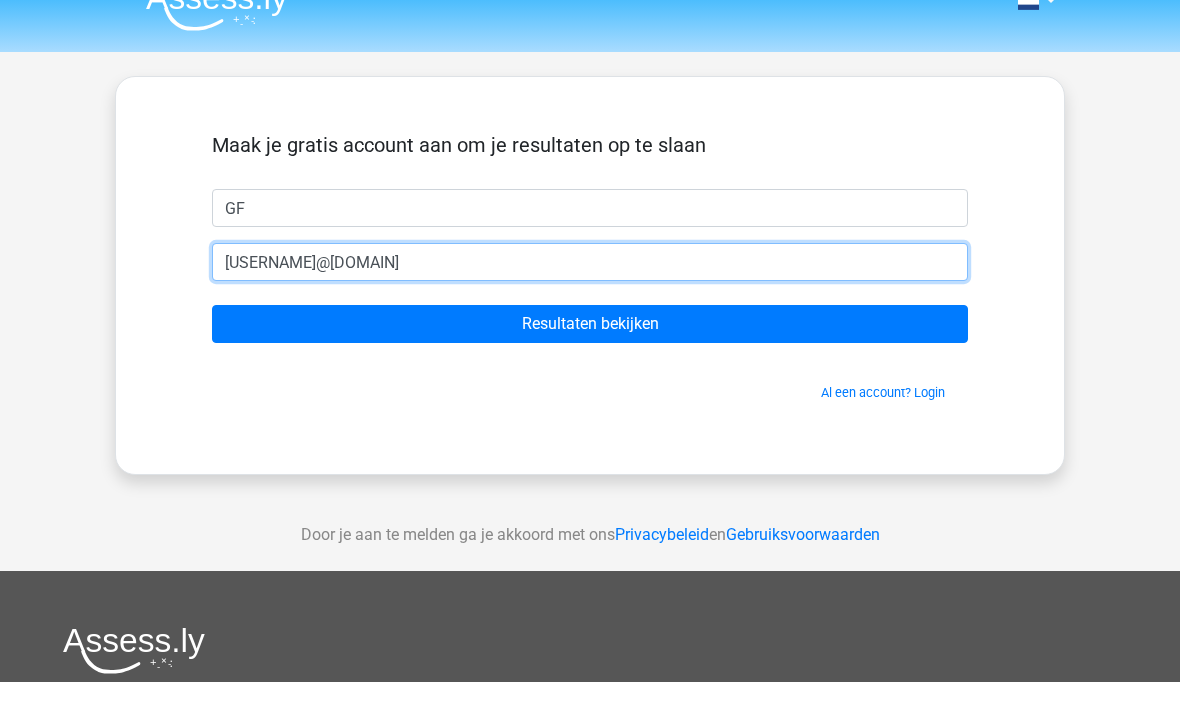 type on "[USERNAME]@[DOMAIN]" 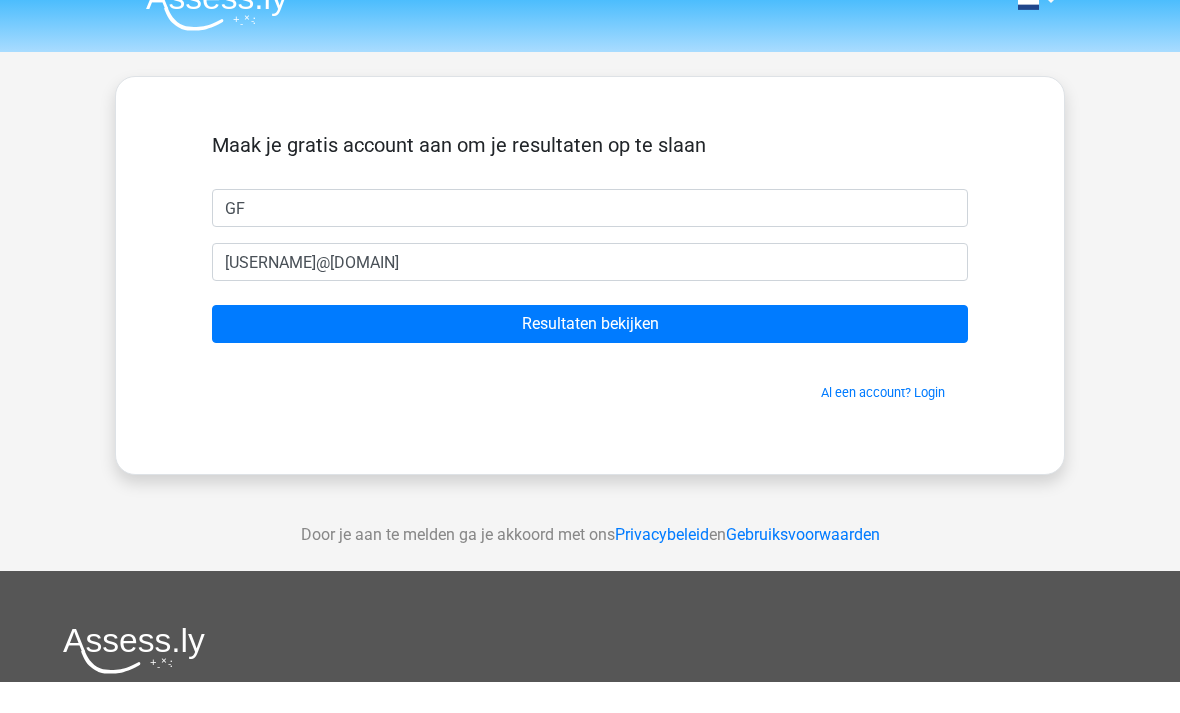 click on "Resultaten bekijken" at bounding box center [590, 356] 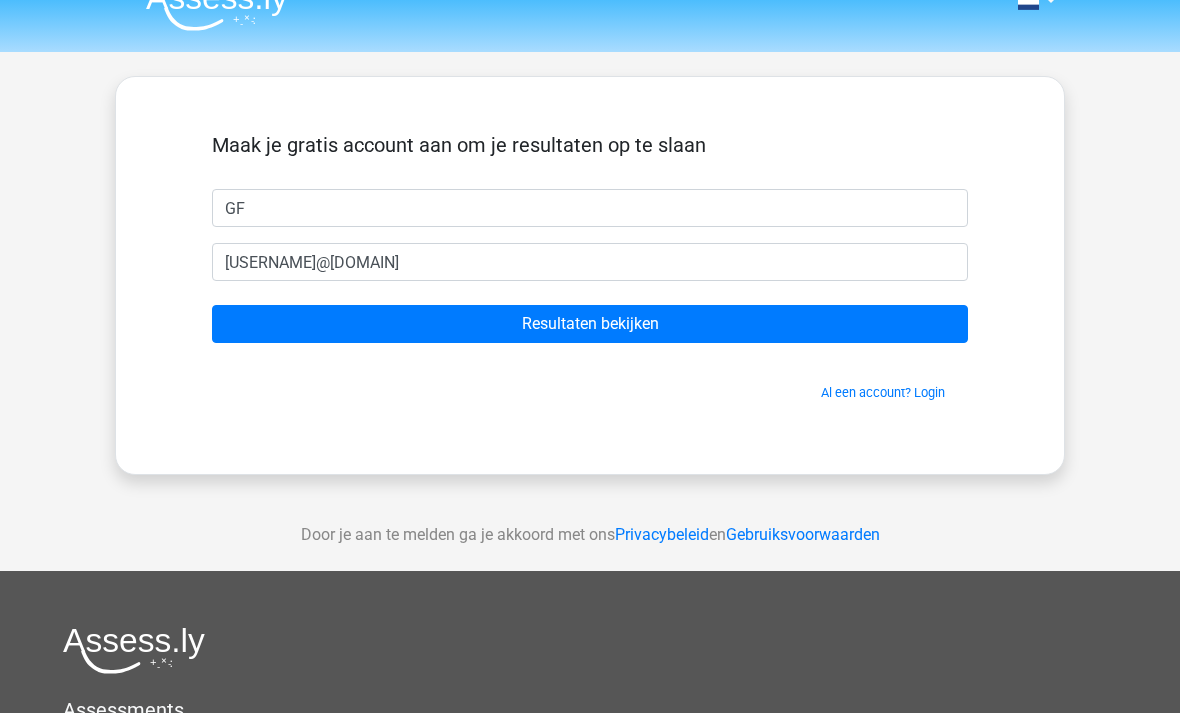 scroll, scrollTop: 96, scrollLeft: 0, axis: vertical 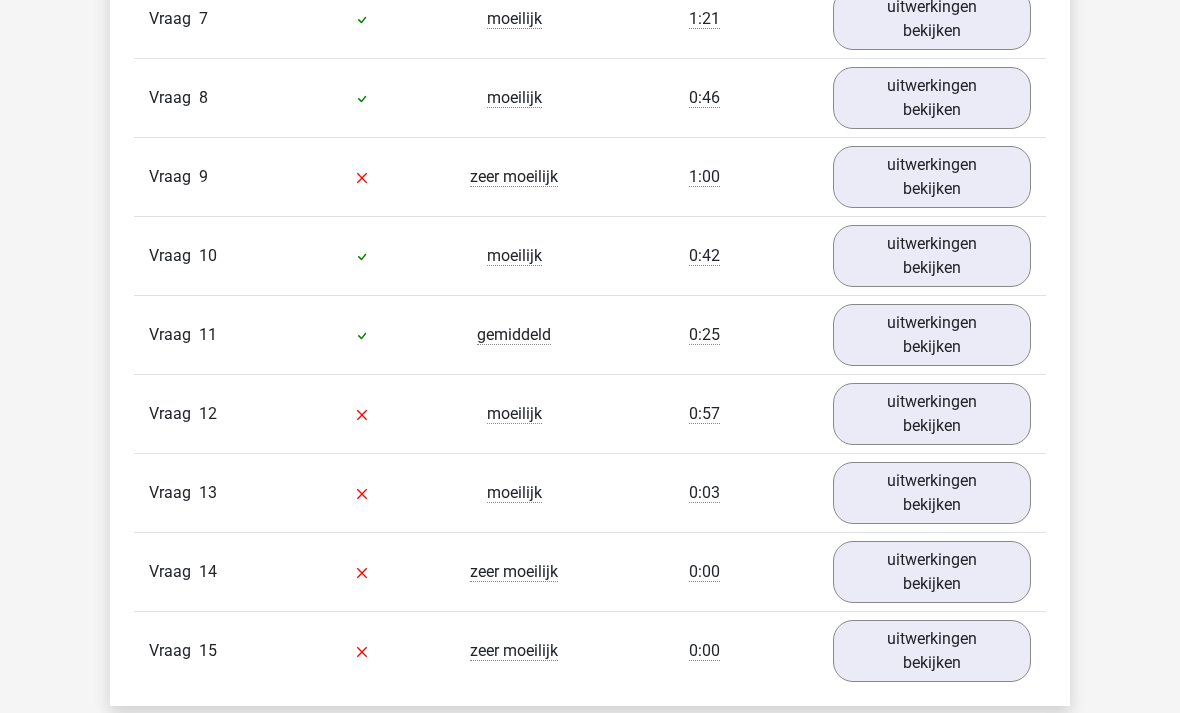 click on "uitwerkingen bekijken" at bounding box center (932, 572) 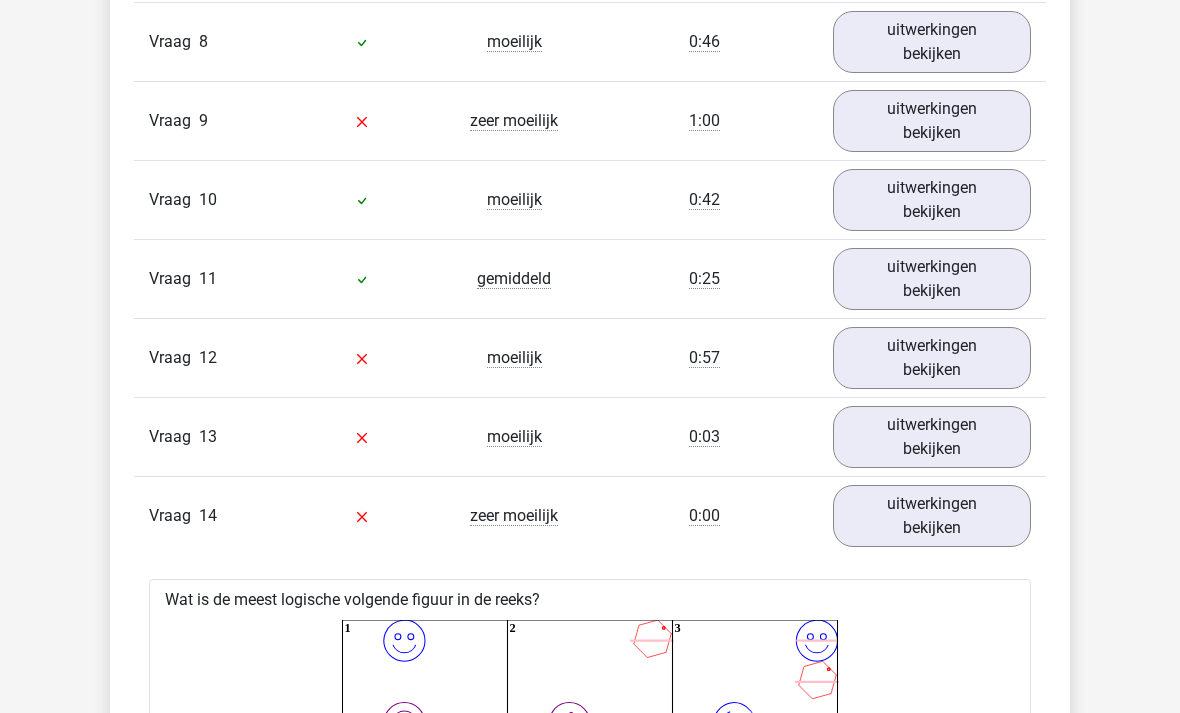 scroll, scrollTop: 2889, scrollLeft: 0, axis: vertical 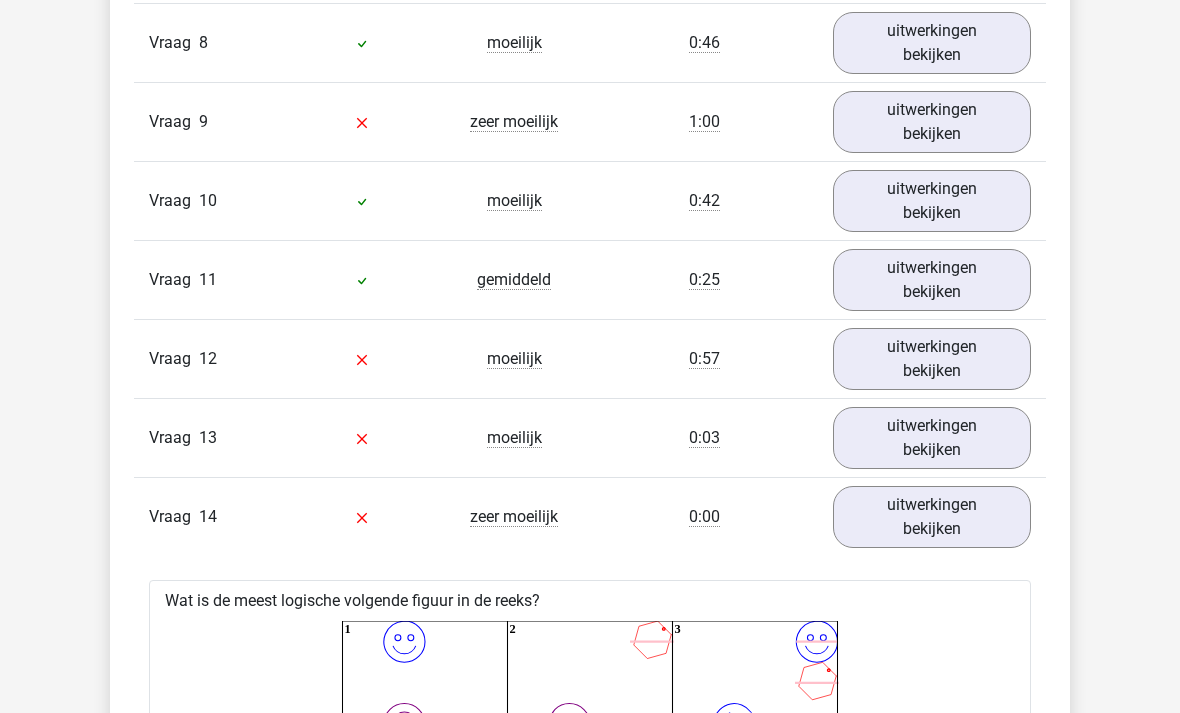 click on "uitwerkingen bekijken" at bounding box center [932, 438] 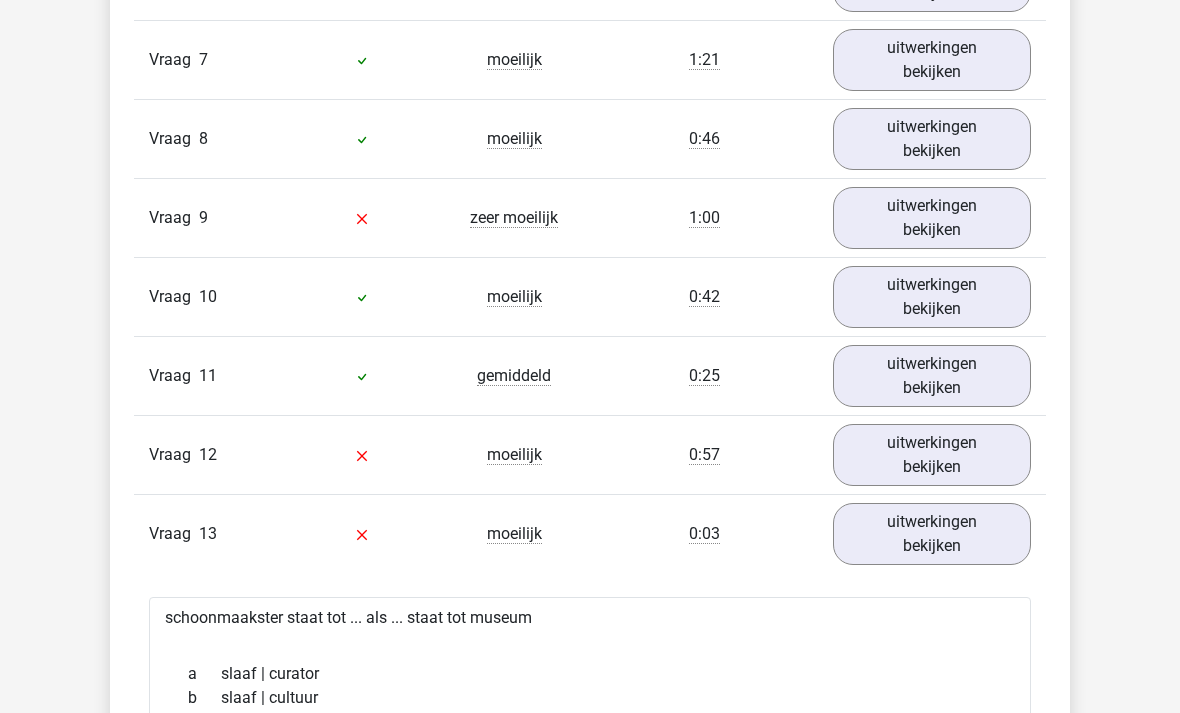 scroll, scrollTop: 2776, scrollLeft: 0, axis: vertical 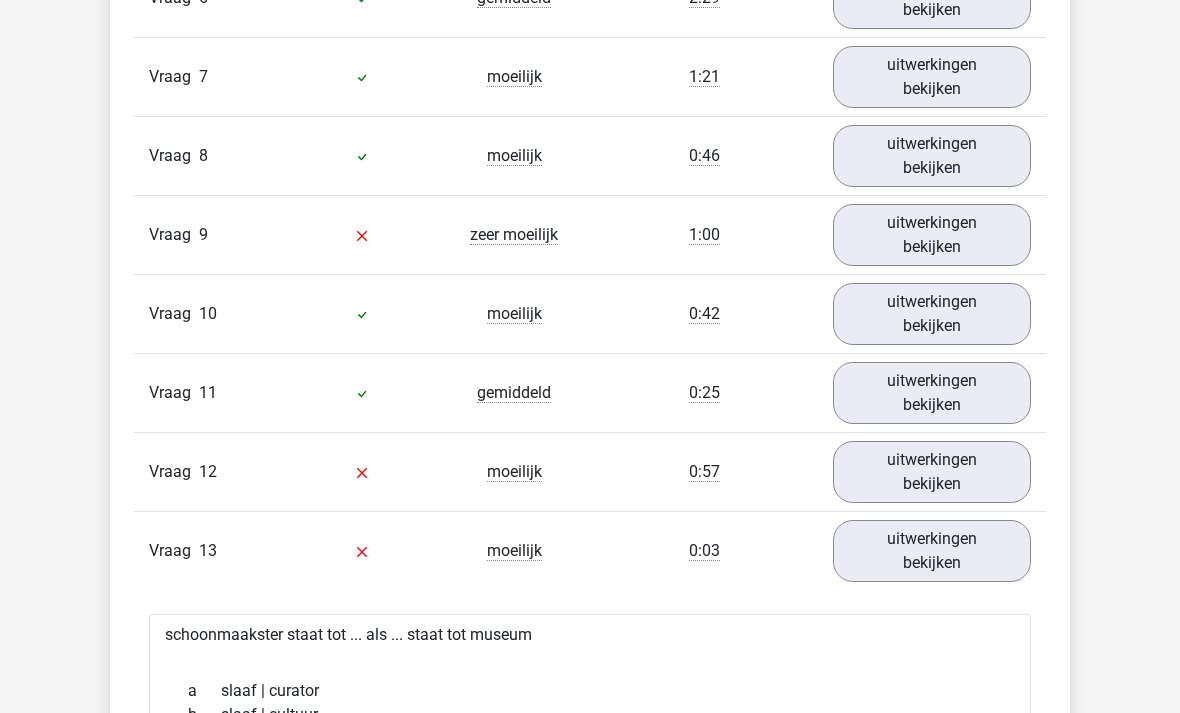 click on "Vraag
12
moeilijk
0:57
uitwerkingen bekijken" at bounding box center [590, 471] 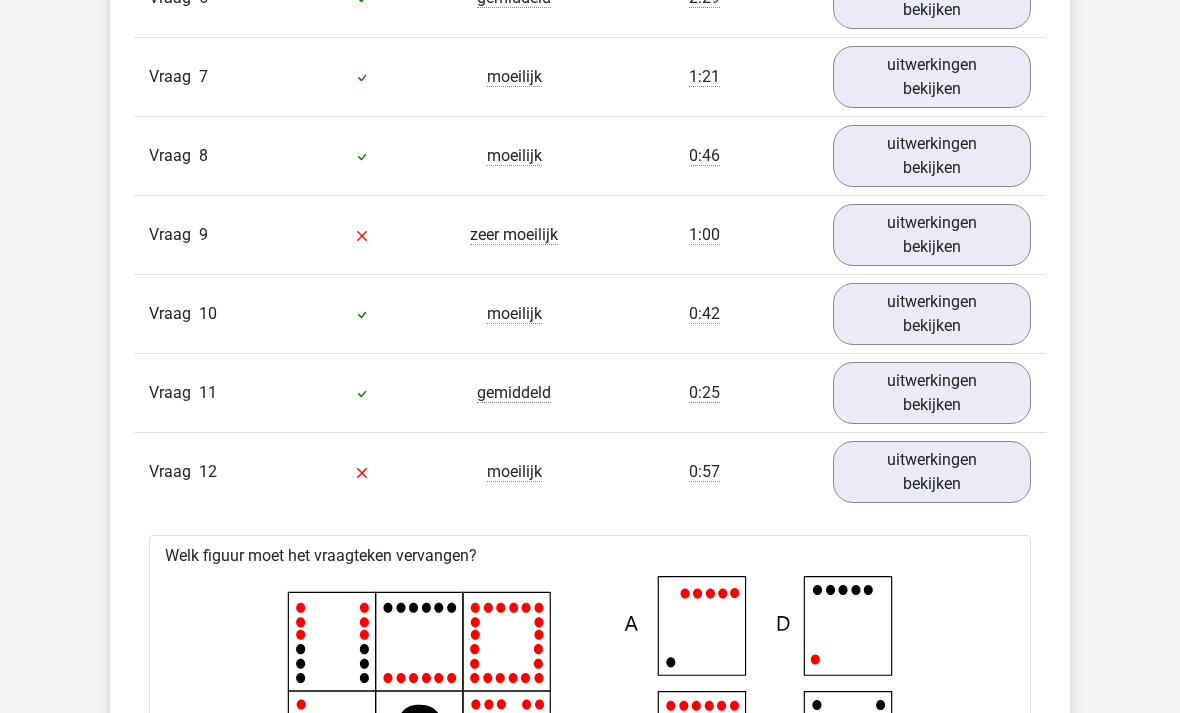 click on "uitwerkingen bekijken" at bounding box center (932, 472) 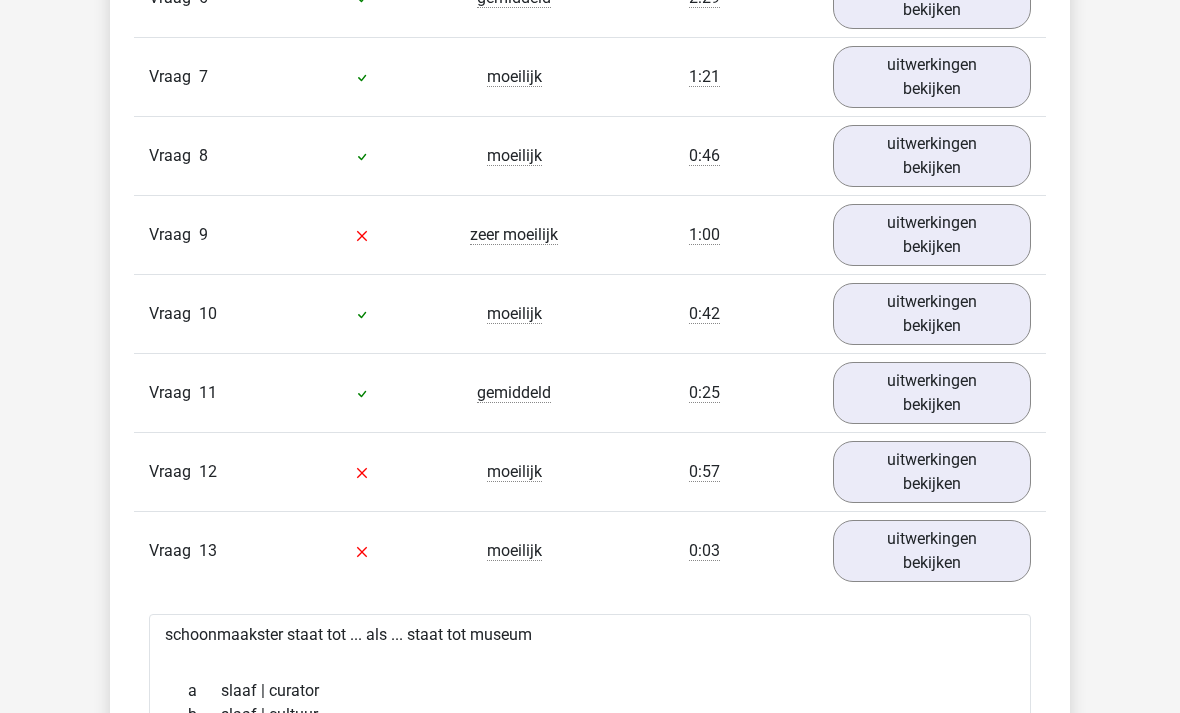 click on "uitwerkingen bekijken" at bounding box center (932, 551) 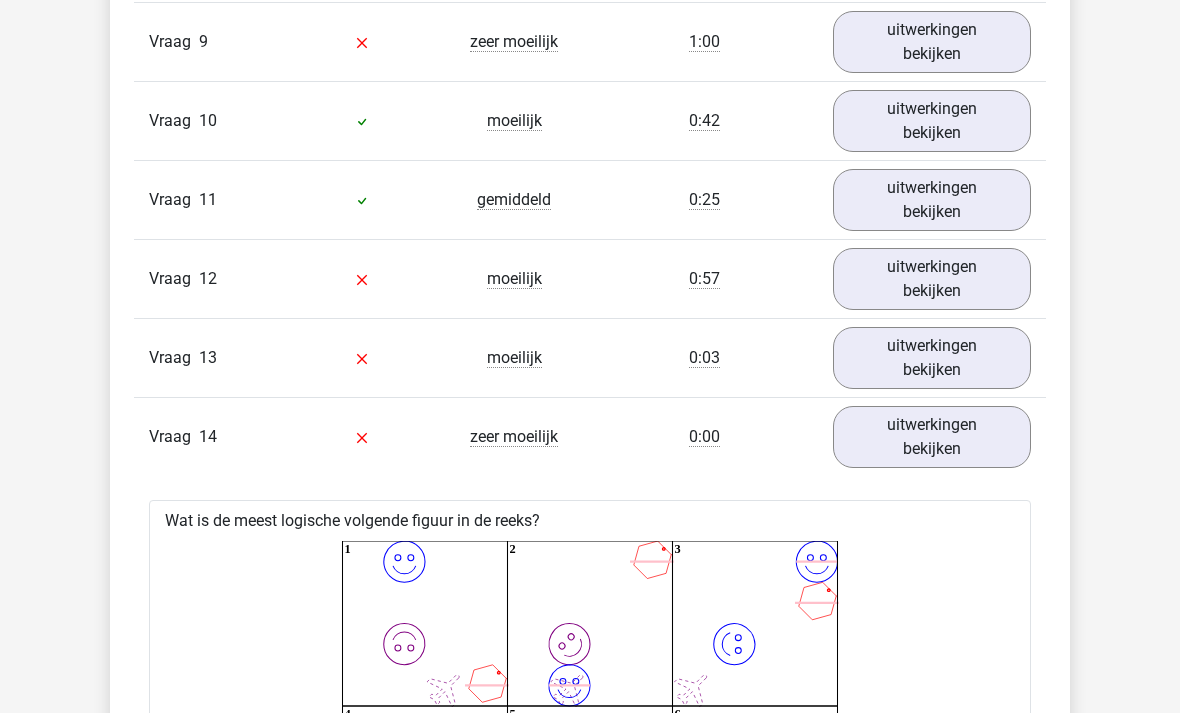 scroll, scrollTop: 2969, scrollLeft: 0, axis: vertical 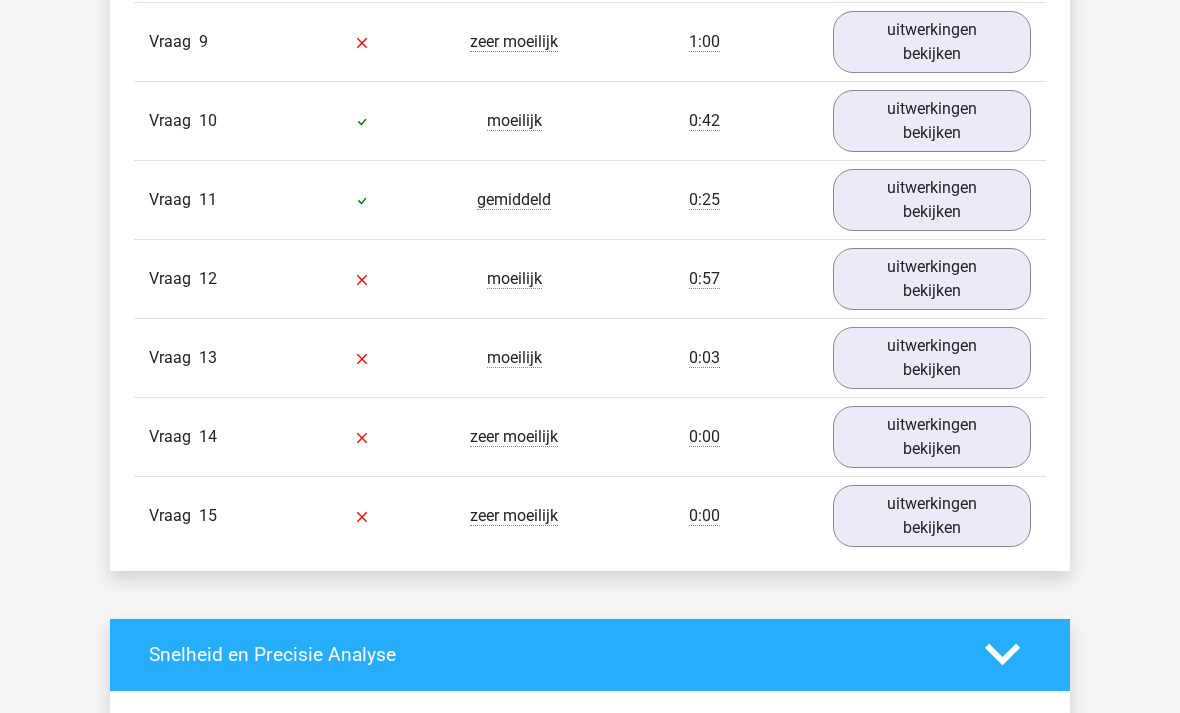 click on "uitwerkingen bekijken" at bounding box center [932, 279] 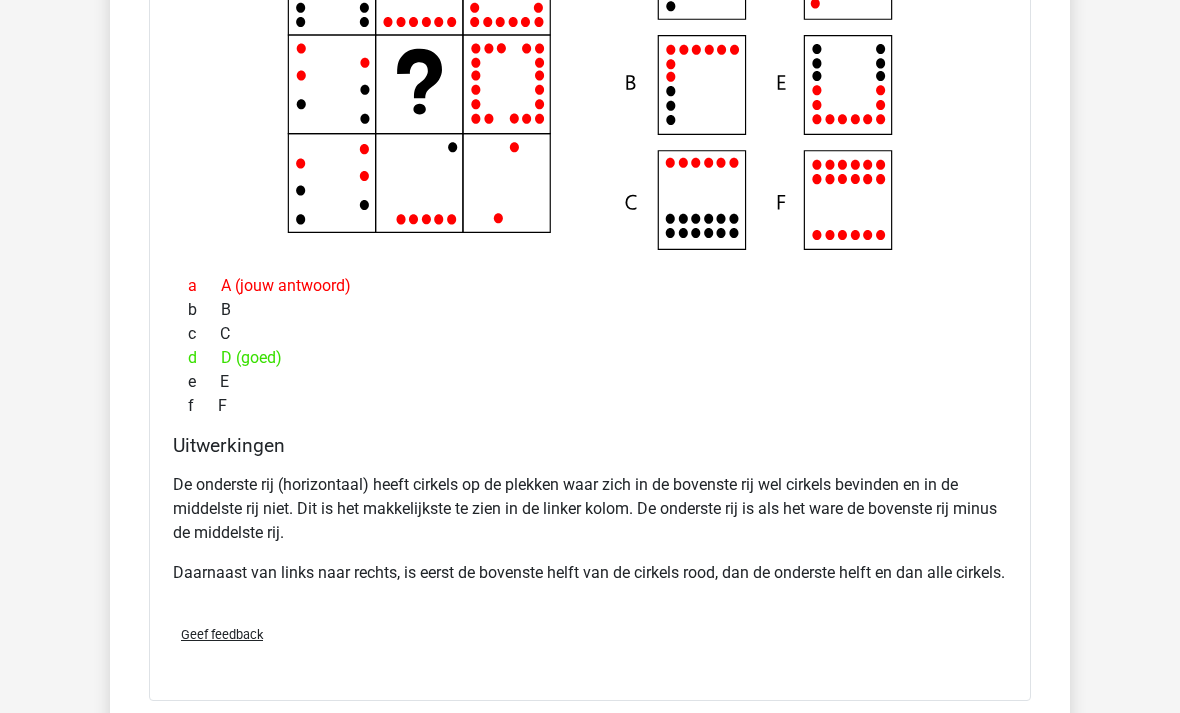 scroll, scrollTop: 3432, scrollLeft: 0, axis: vertical 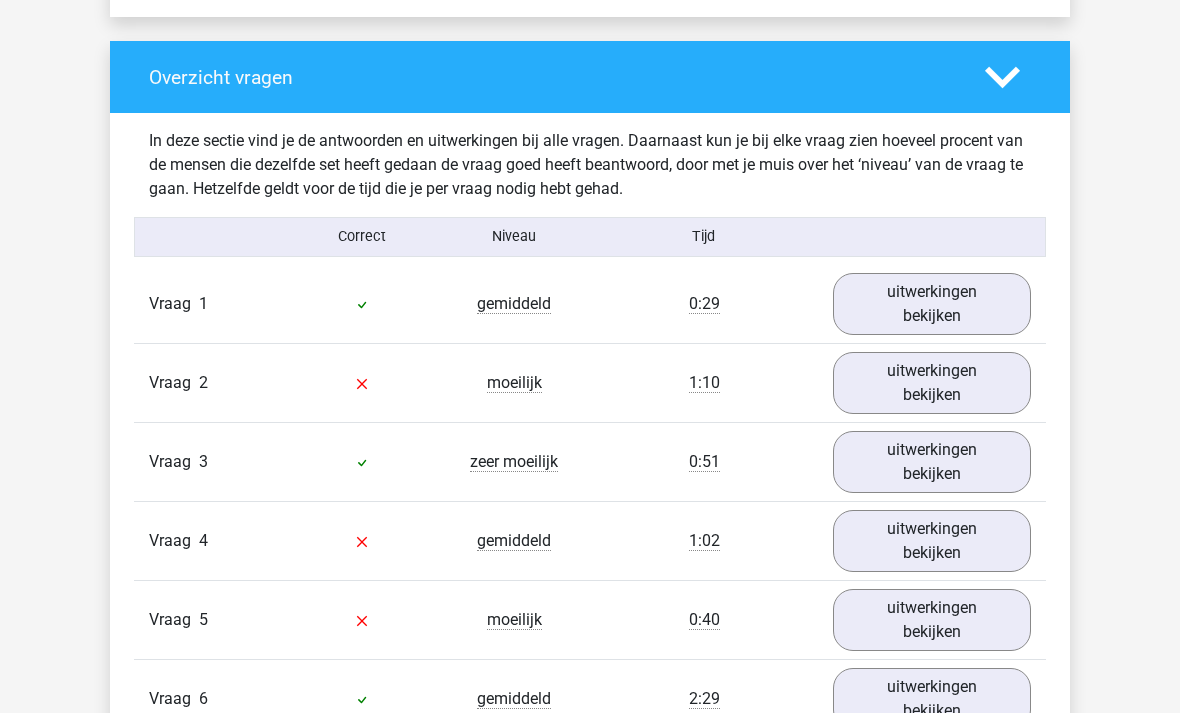 click on "uitwerkingen bekijken" at bounding box center [932, 304] 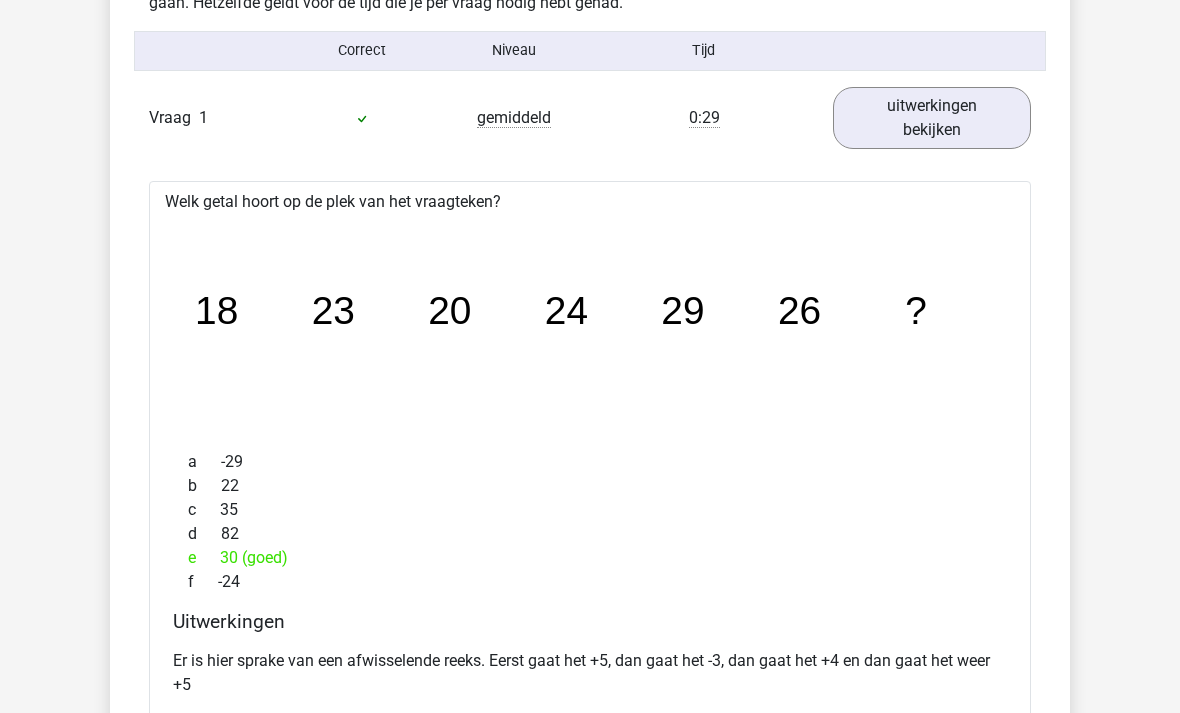 scroll, scrollTop: 2261, scrollLeft: 0, axis: vertical 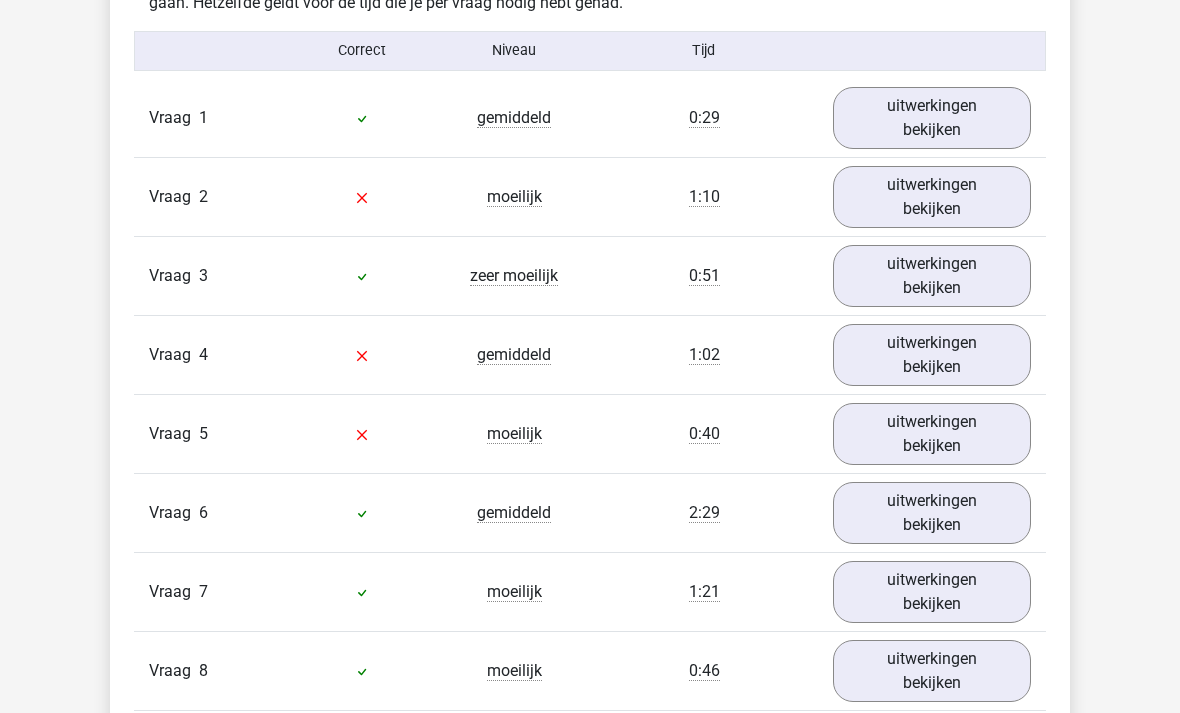 click on "uitwerkingen bekijken" at bounding box center (932, 197) 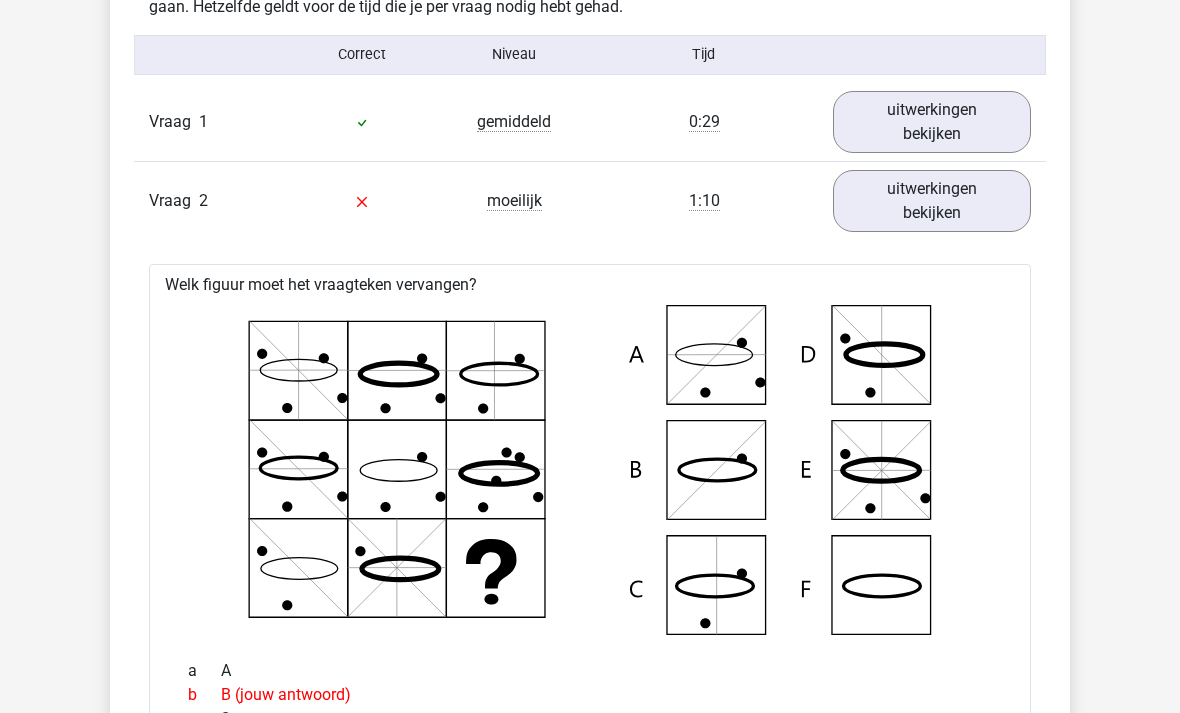 scroll, scrollTop: 2256, scrollLeft: 0, axis: vertical 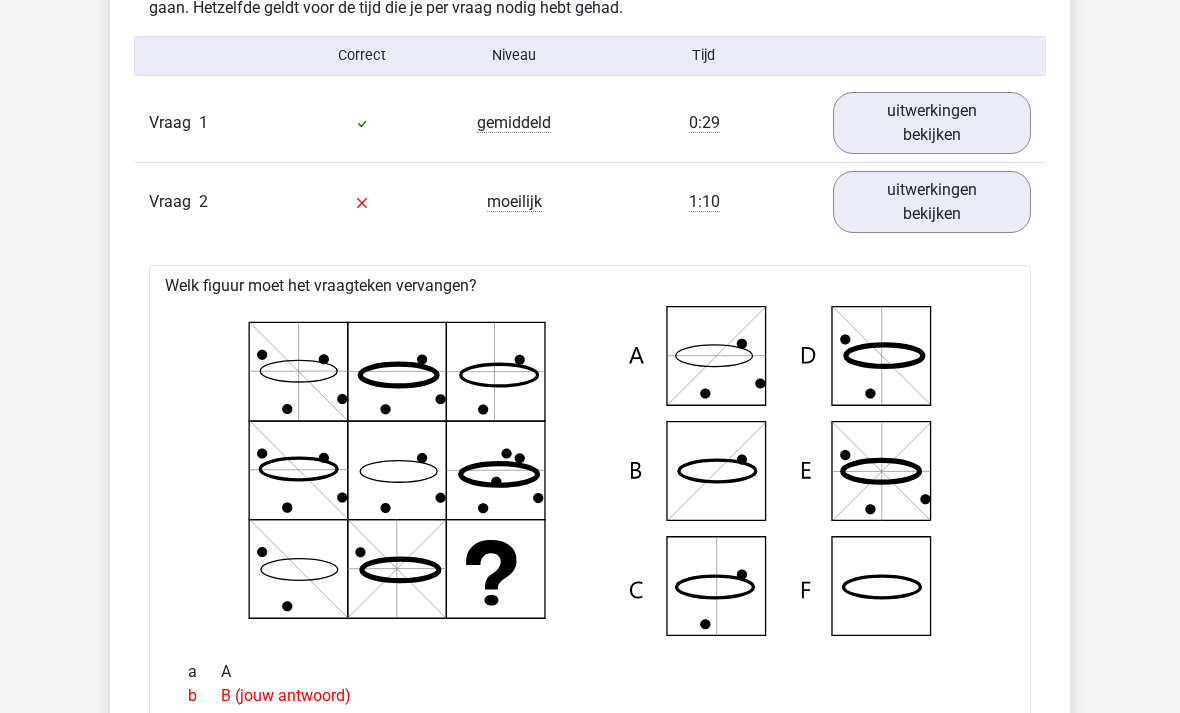 click on "uitwerkingen bekijken" at bounding box center (932, 202) 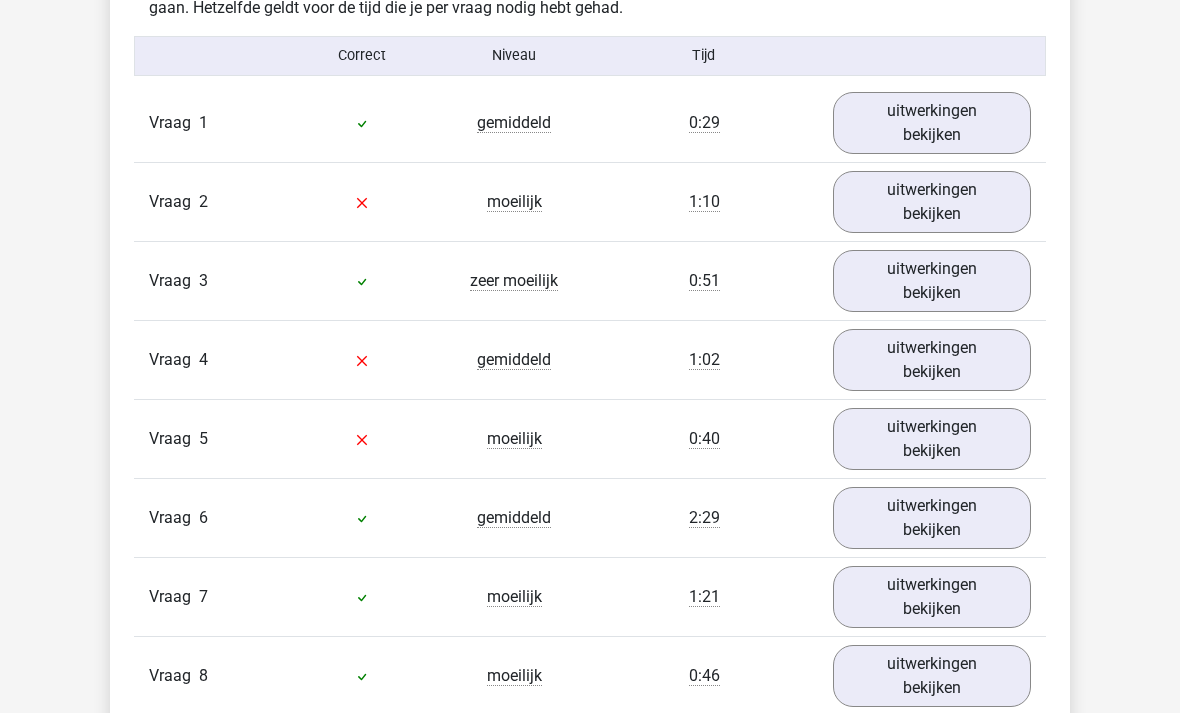 click on "uitwerkingen bekijken" at bounding box center [932, 281] 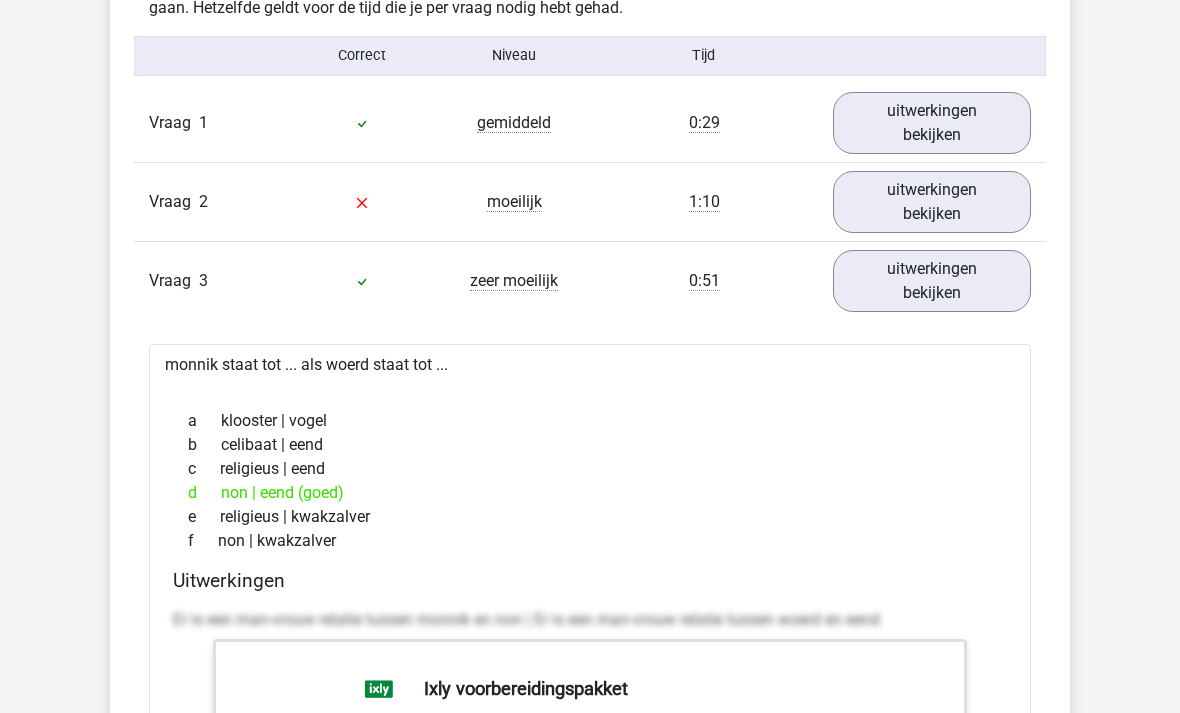 click on "uitwerkingen bekijken" at bounding box center (932, 281) 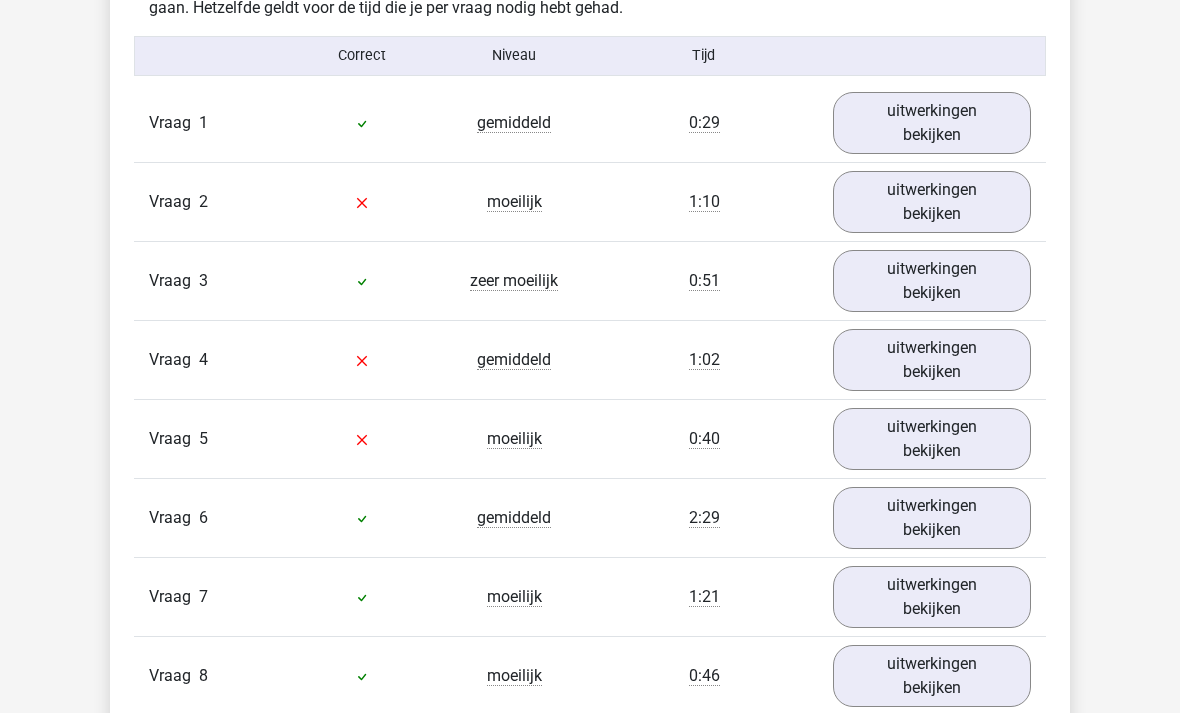click on "uitwerkingen bekijken" at bounding box center (932, 360) 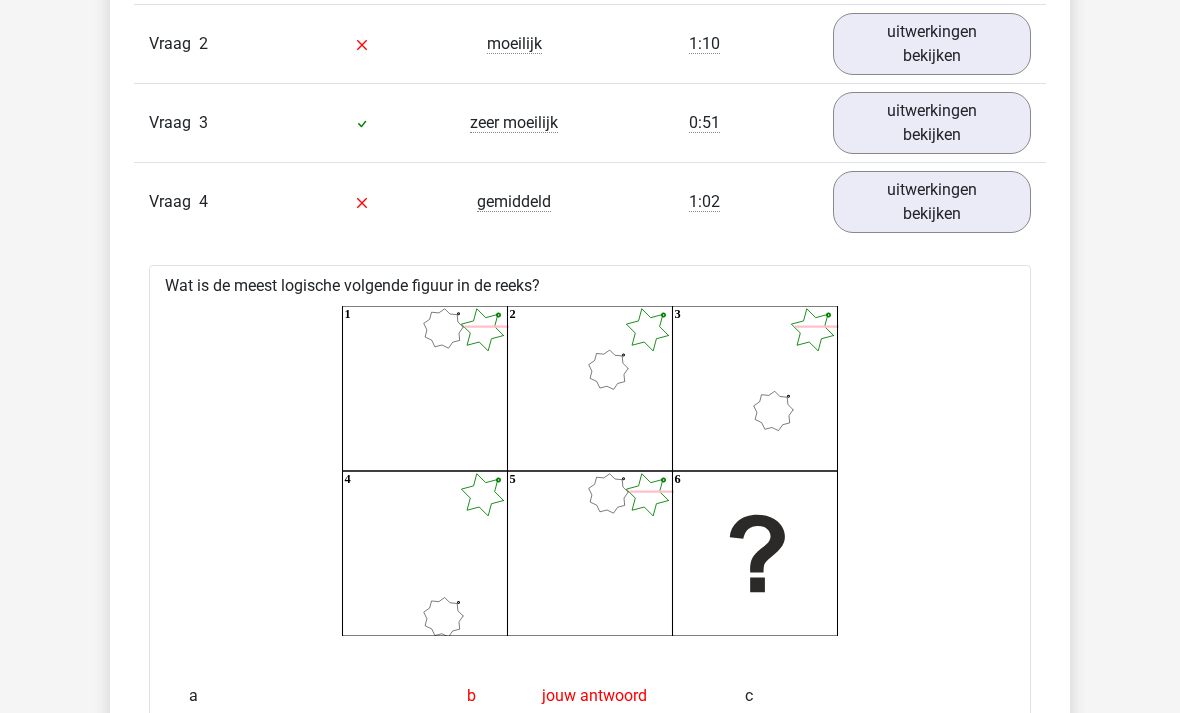 scroll, scrollTop: 2409, scrollLeft: 0, axis: vertical 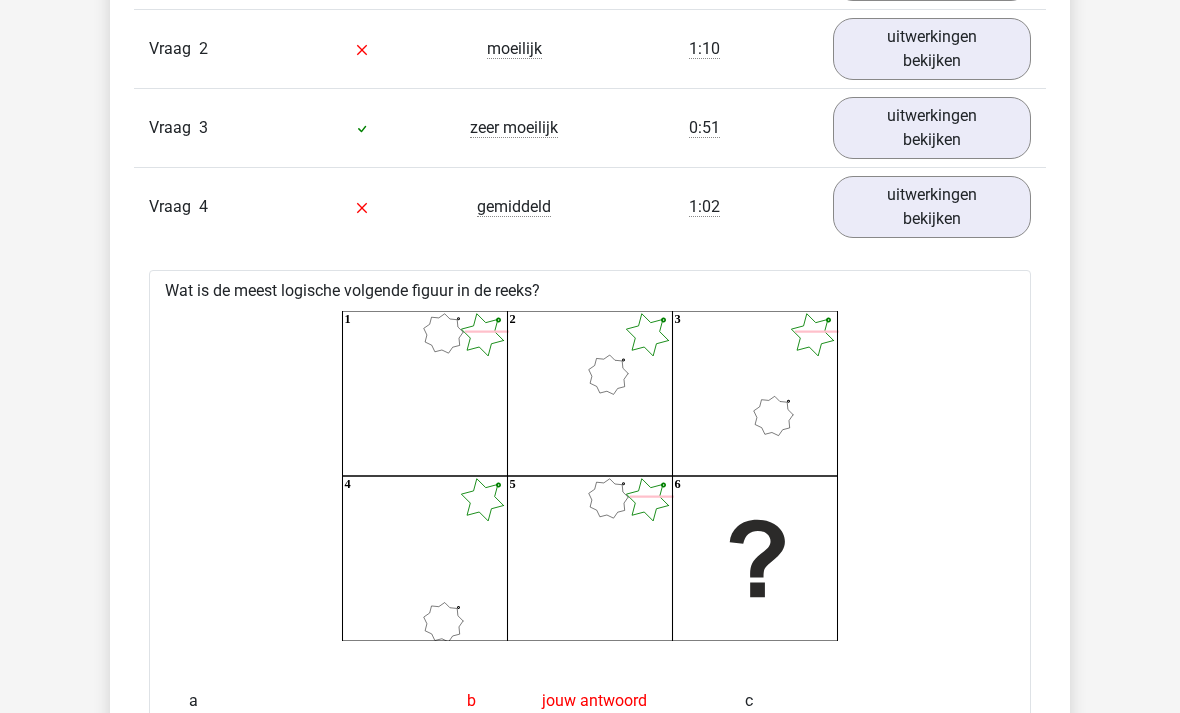 click on "uitwerkingen bekijken" at bounding box center [932, 207] 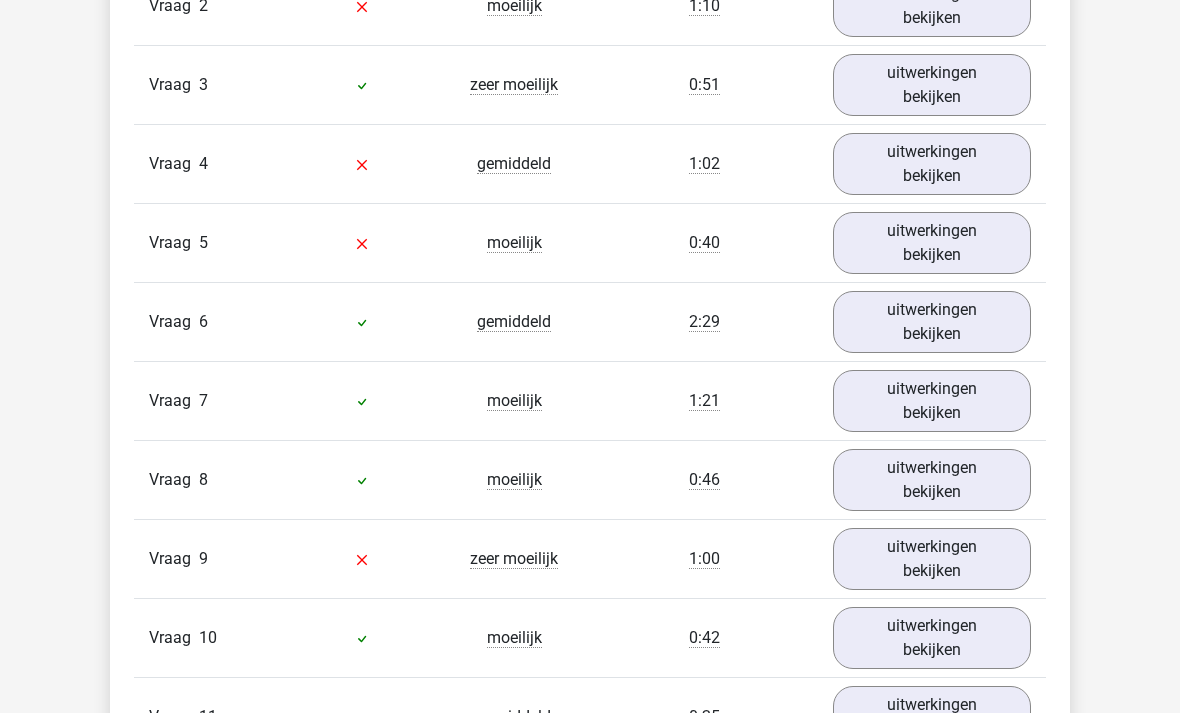 click on "uitwerkingen bekijken" at bounding box center [932, 243] 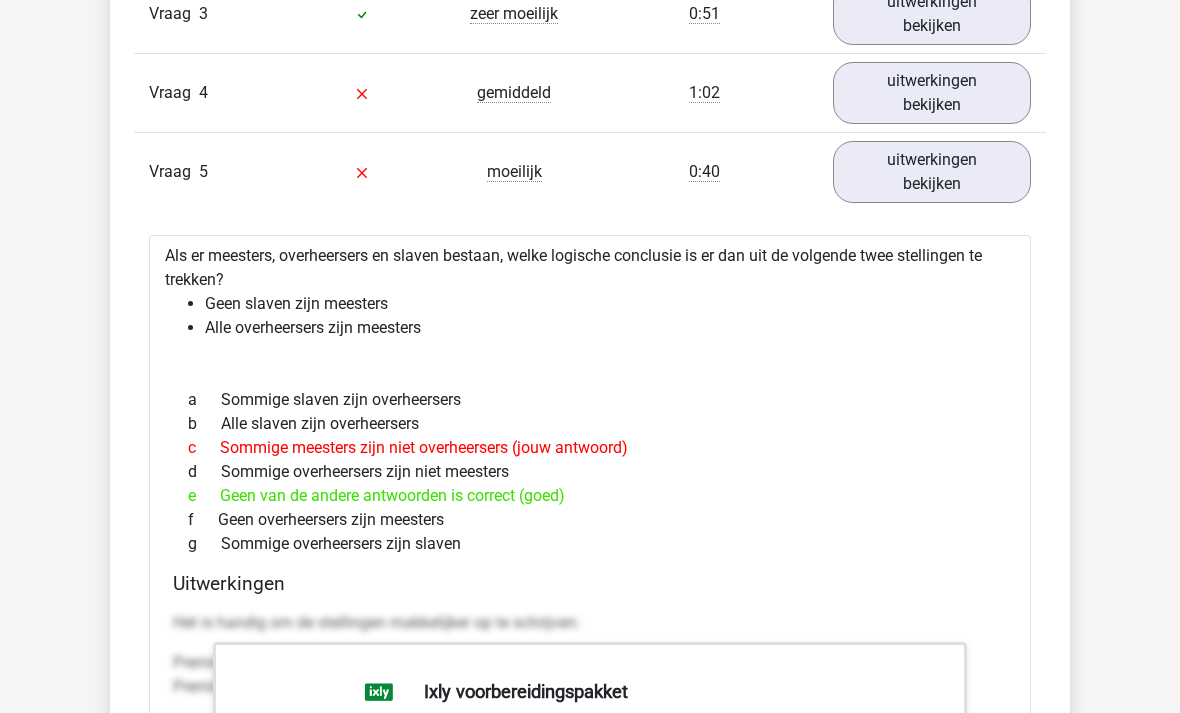 scroll, scrollTop: 2527, scrollLeft: 0, axis: vertical 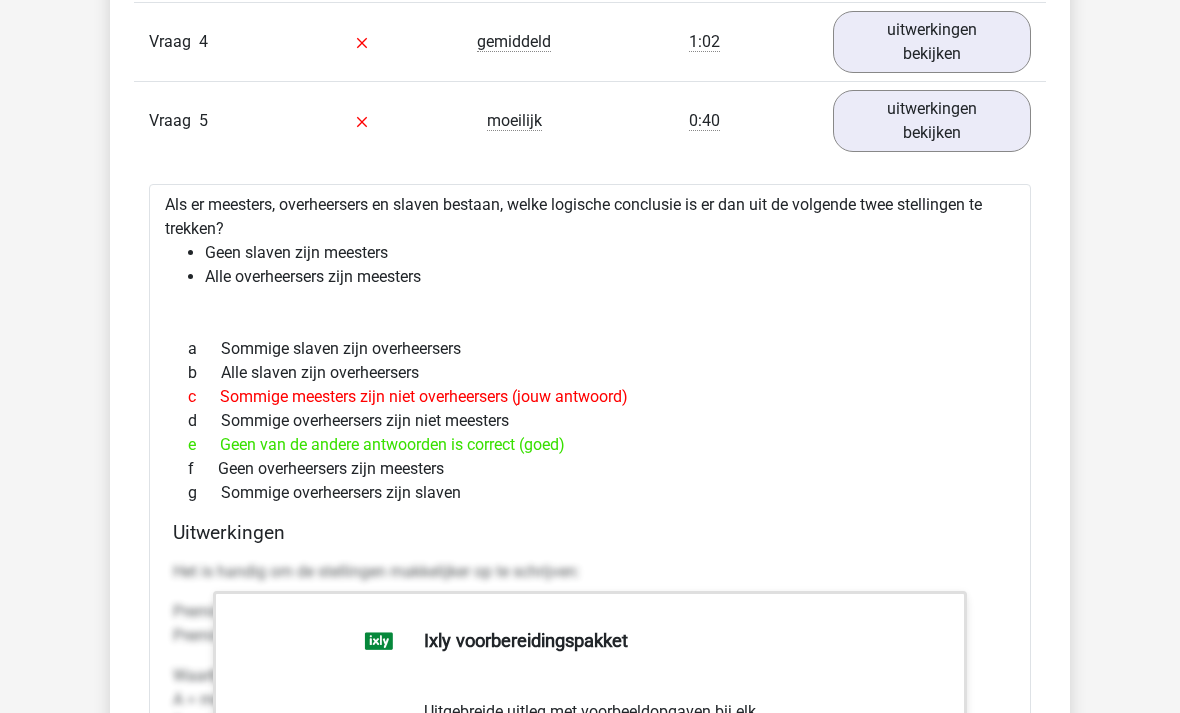 click on "uitwerkingen bekijken" at bounding box center (932, 122) 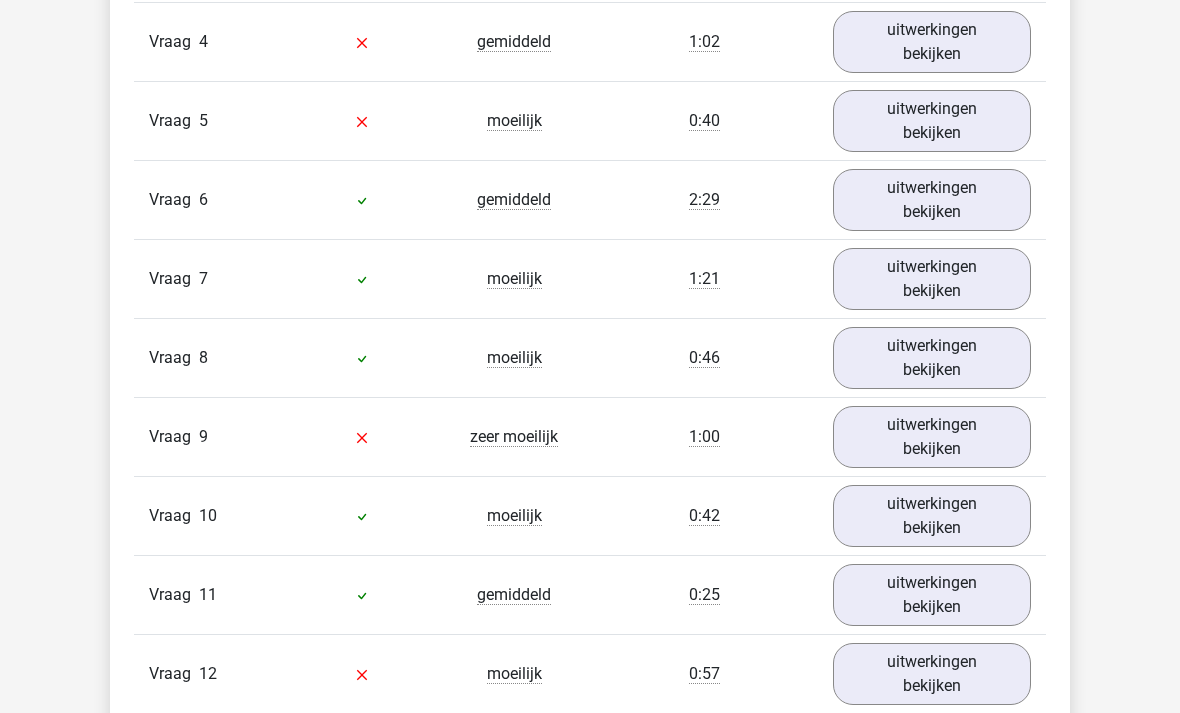 click on "uitwerkingen bekijken" at bounding box center [932, 437] 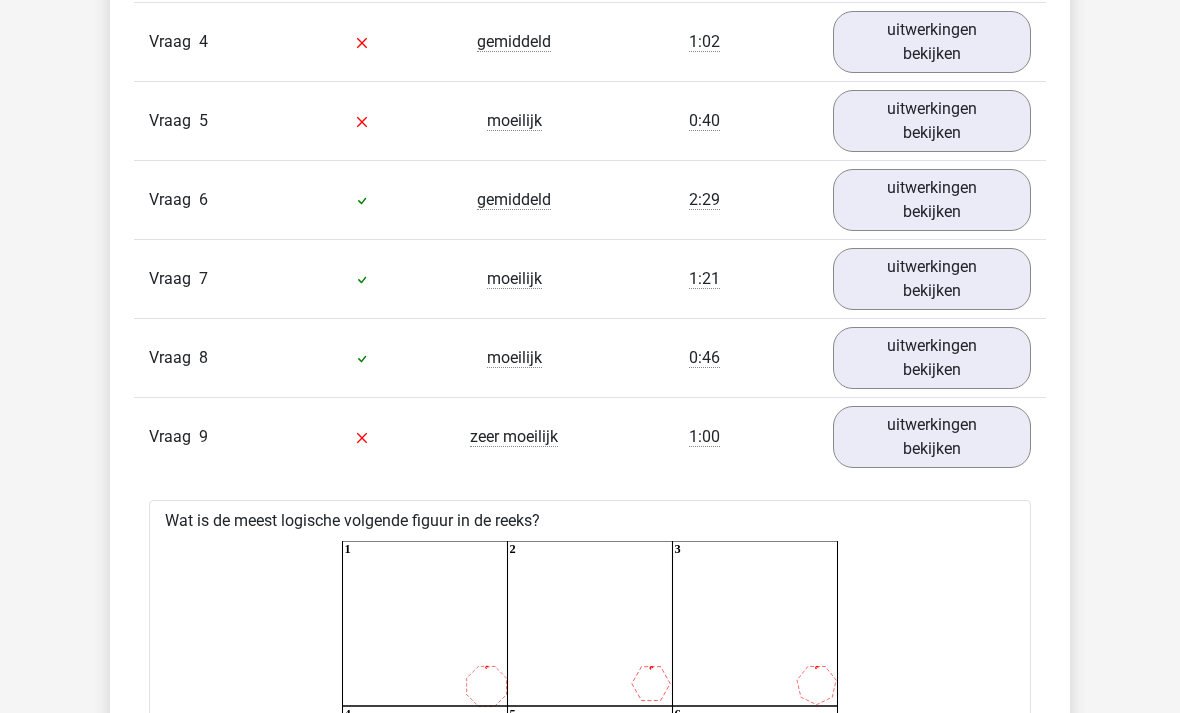 click on "uitwerkingen bekijken" at bounding box center (932, 121) 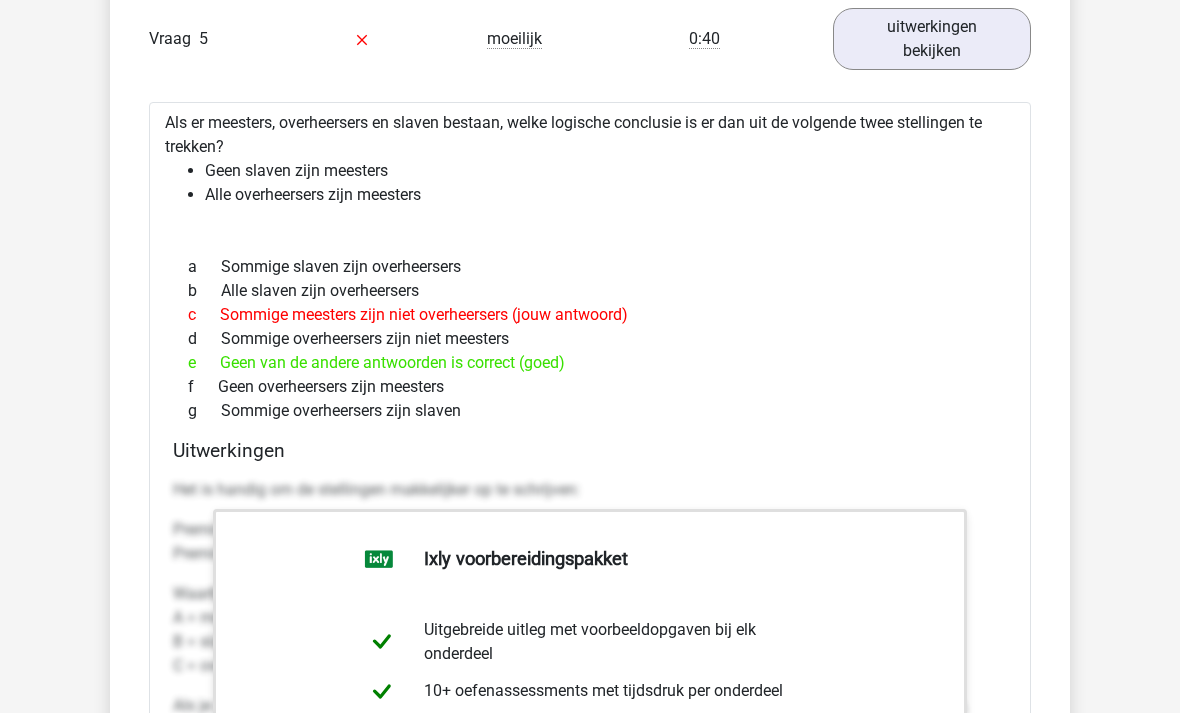 scroll, scrollTop: 2660, scrollLeft: 0, axis: vertical 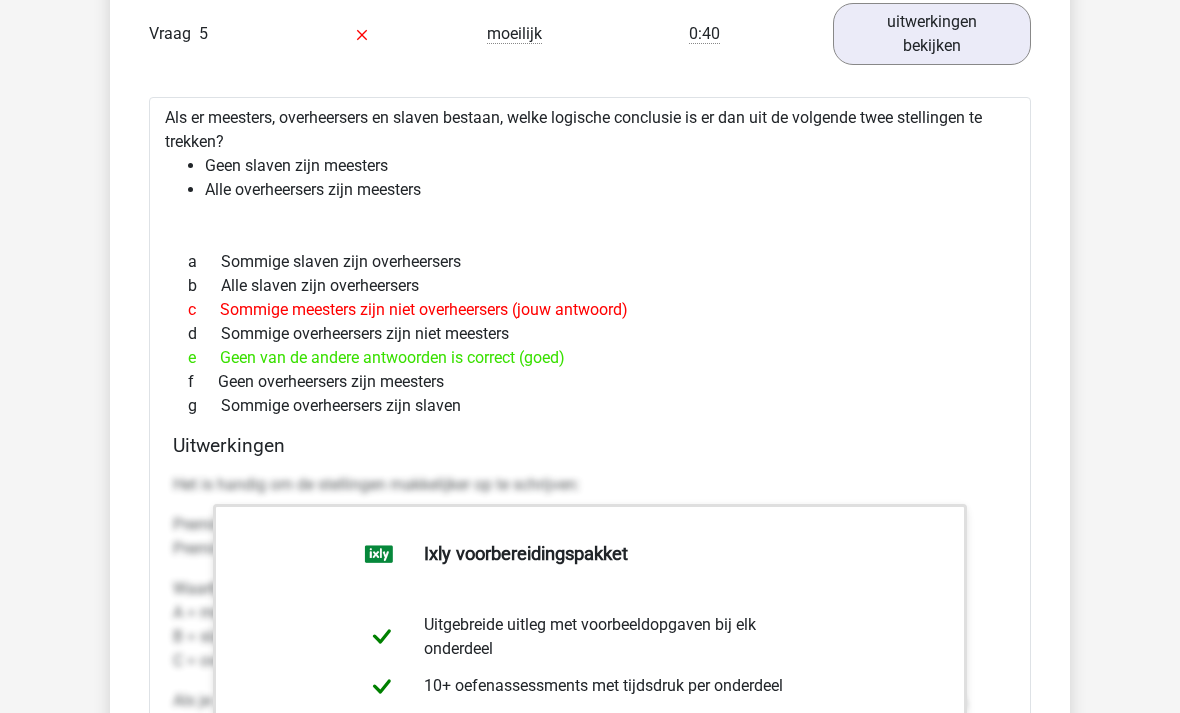 click on "uitwerkingen bekijken" at bounding box center (932, 35) 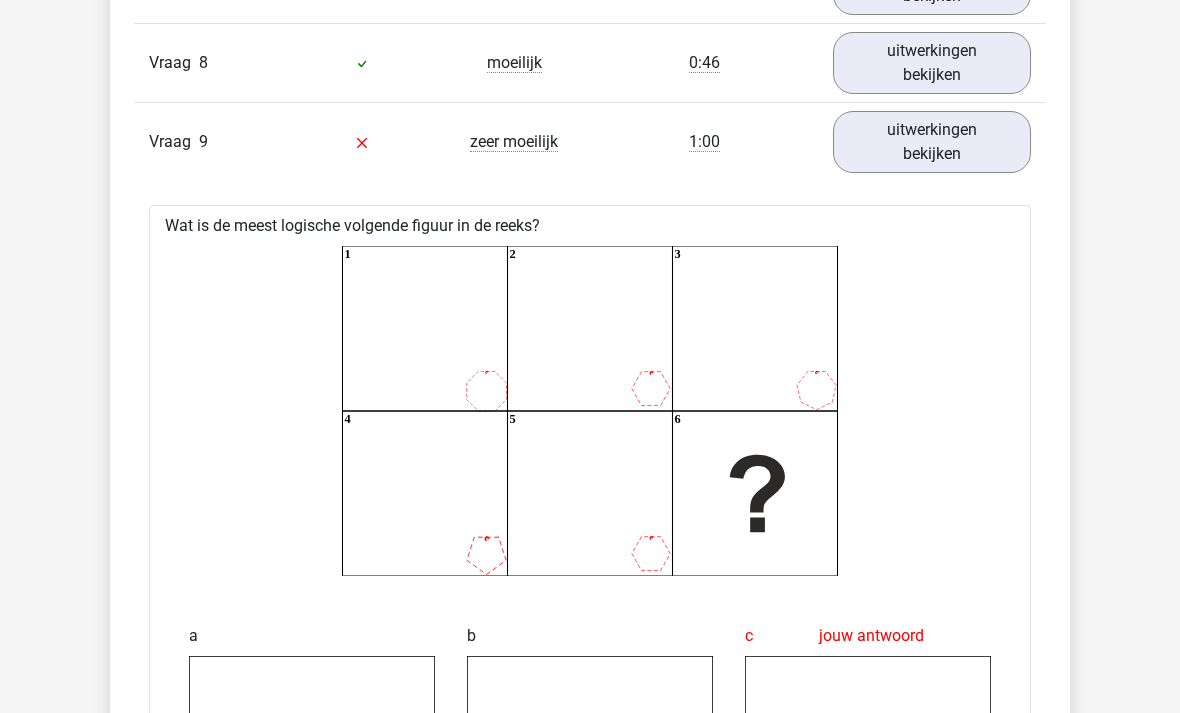 scroll, scrollTop: 2870, scrollLeft: 0, axis: vertical 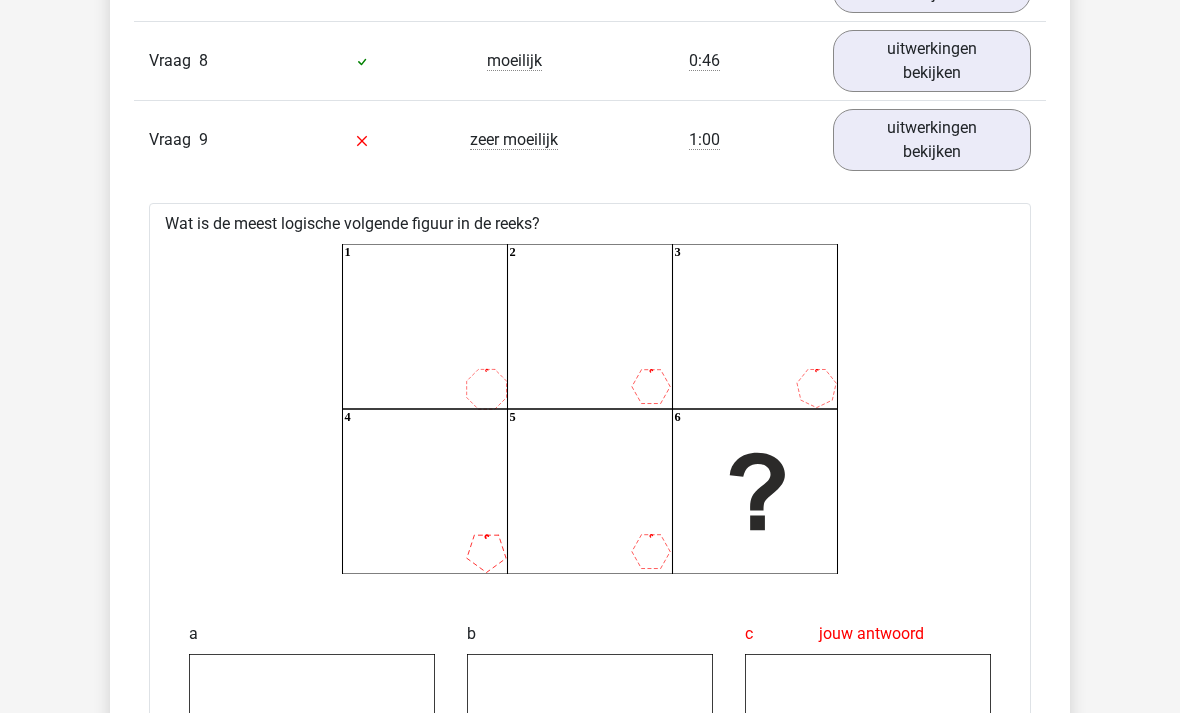 click on "uitwerkingen bekijken" at bounding box center (932, 141) 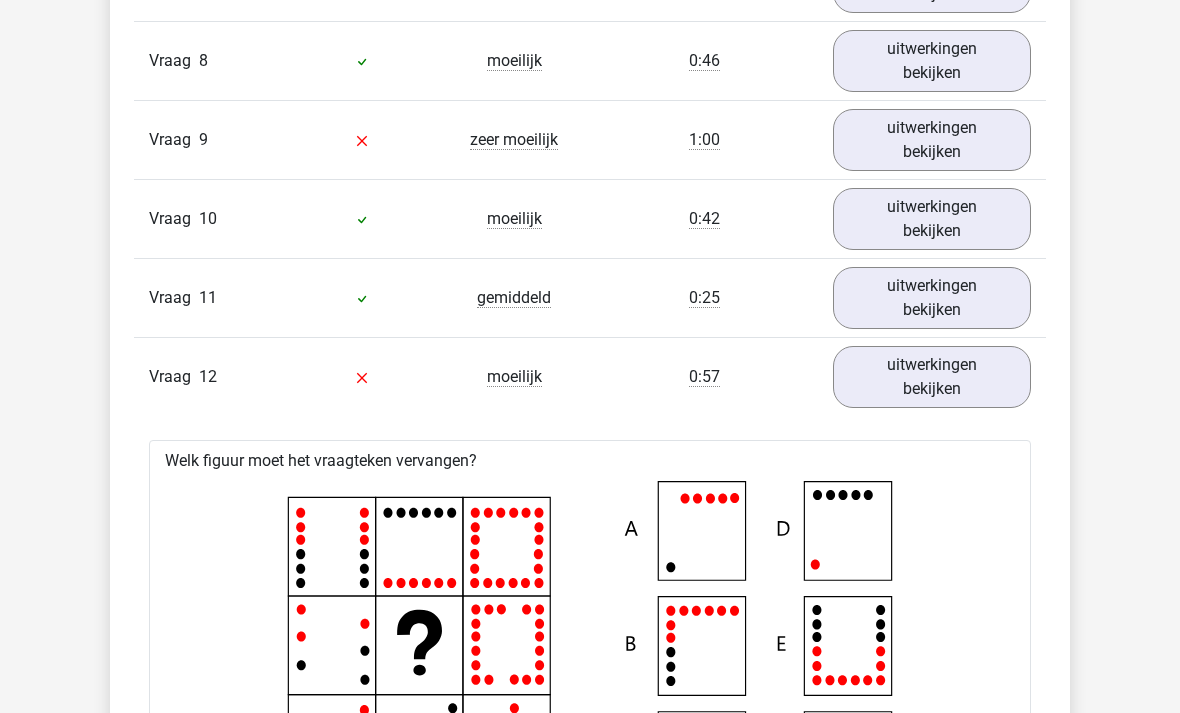 click on "uitwerkingen bekijken" at bounding box center [932, 140] 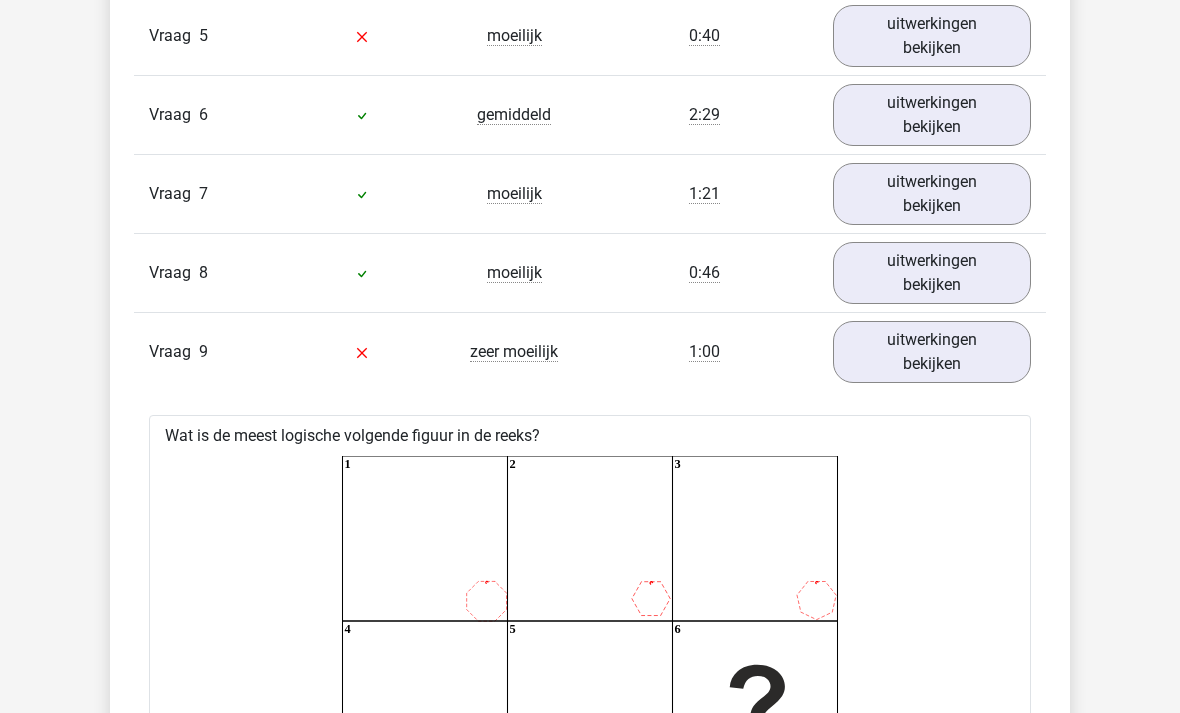 scroll, scrollTop: 2656, scrollLeft: 0, axis: vertical 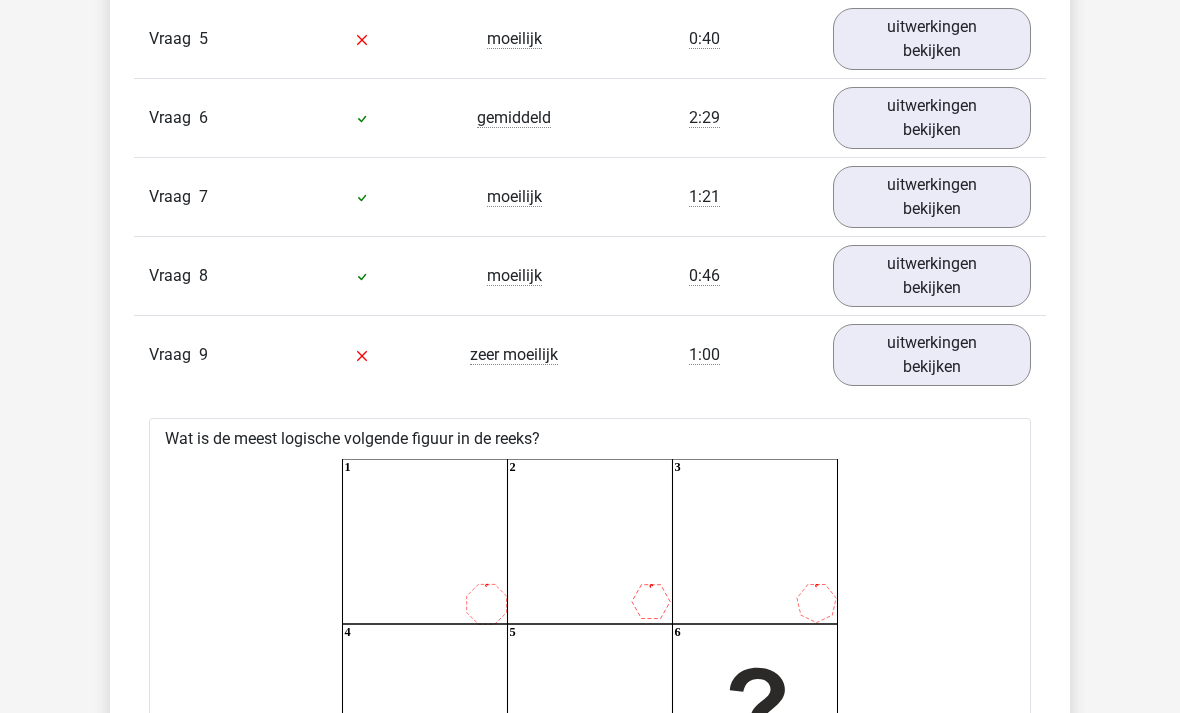click on "uitwerkingen bekijken" at bounding box center (932, 276) 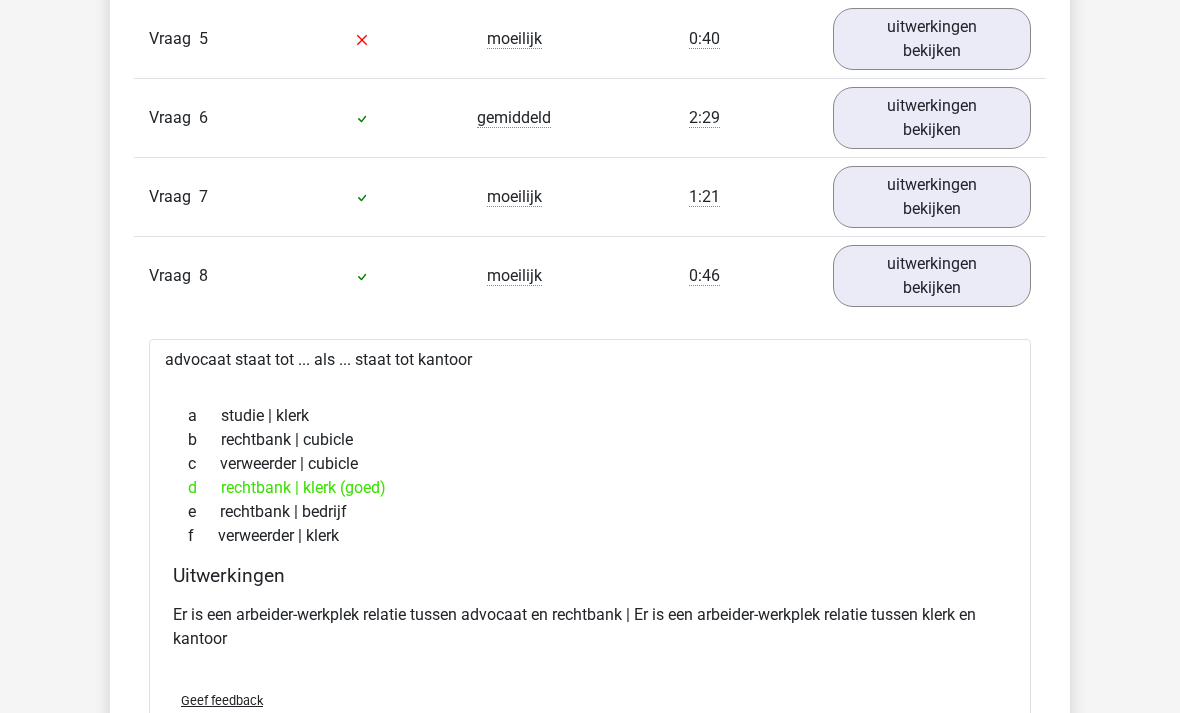 click on "uitwerkingen bekijken" at bounding box center [932, 197] 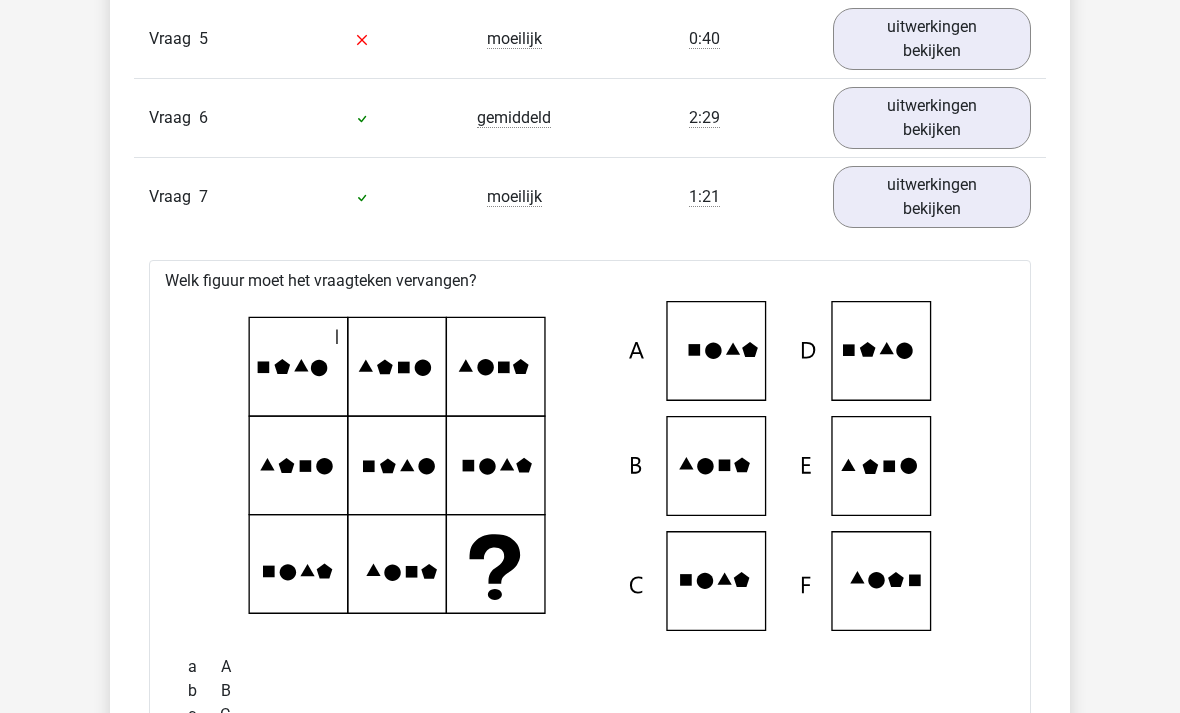 click on "uitwerkingen bekijken" at bounding box center [932, 118] 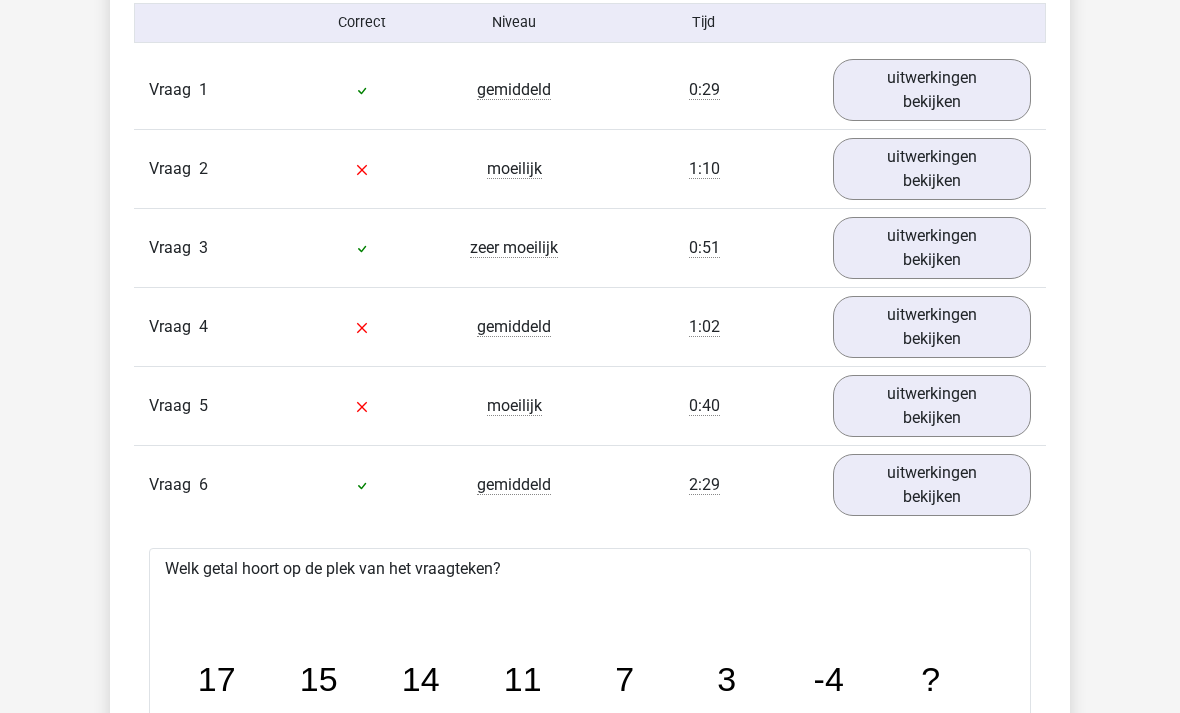 scroll, scrollTop: 2291, scrollLeft: 0, axis: vertical 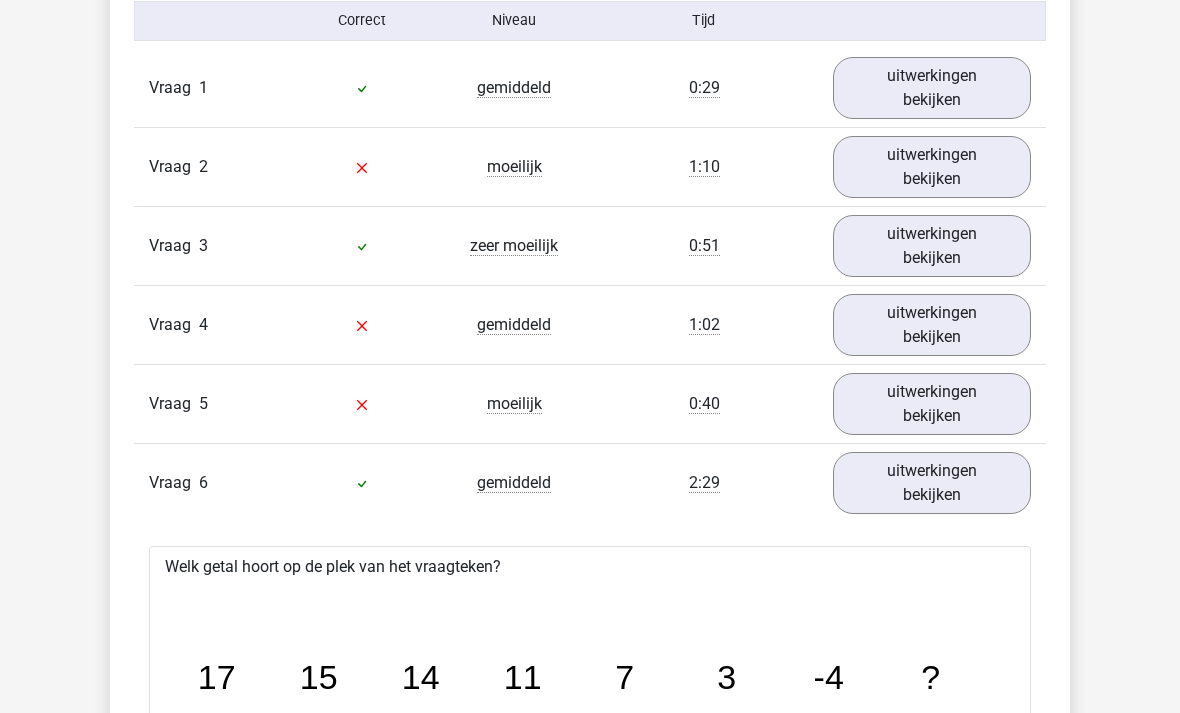 click on "uitwerkingen bekijken" at bounding box center (932, 325) 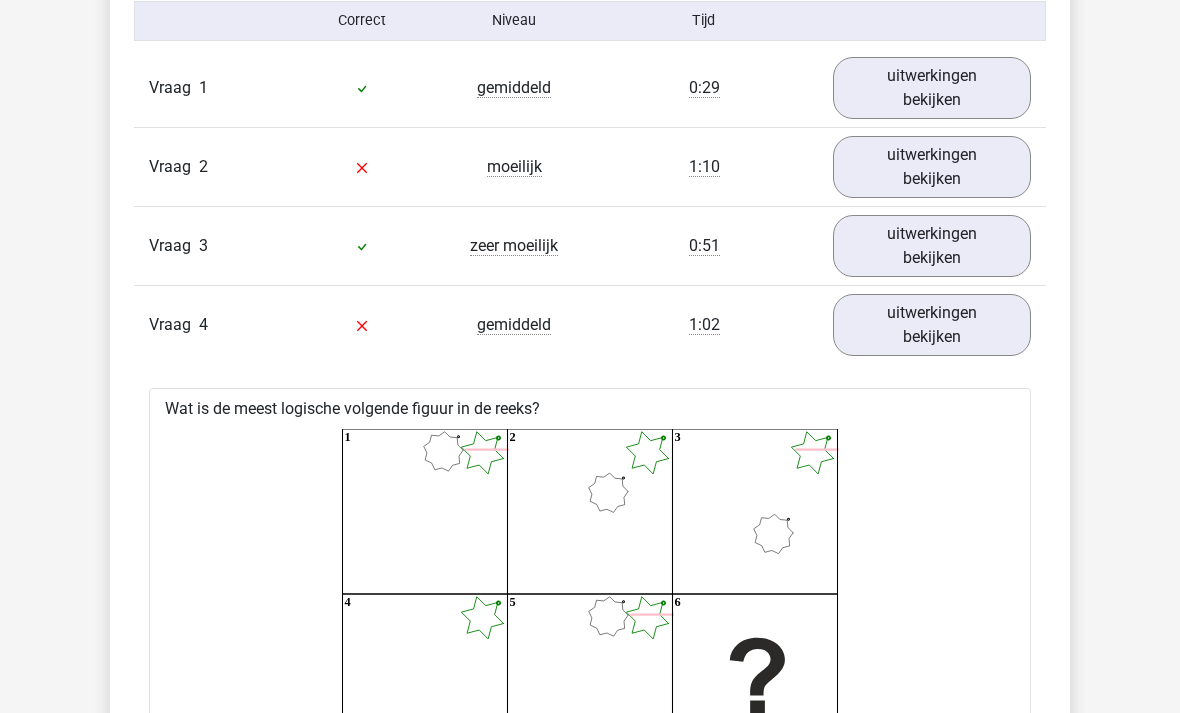 click on "uitwerkingen bekijken" at bounding box center [932, 167] 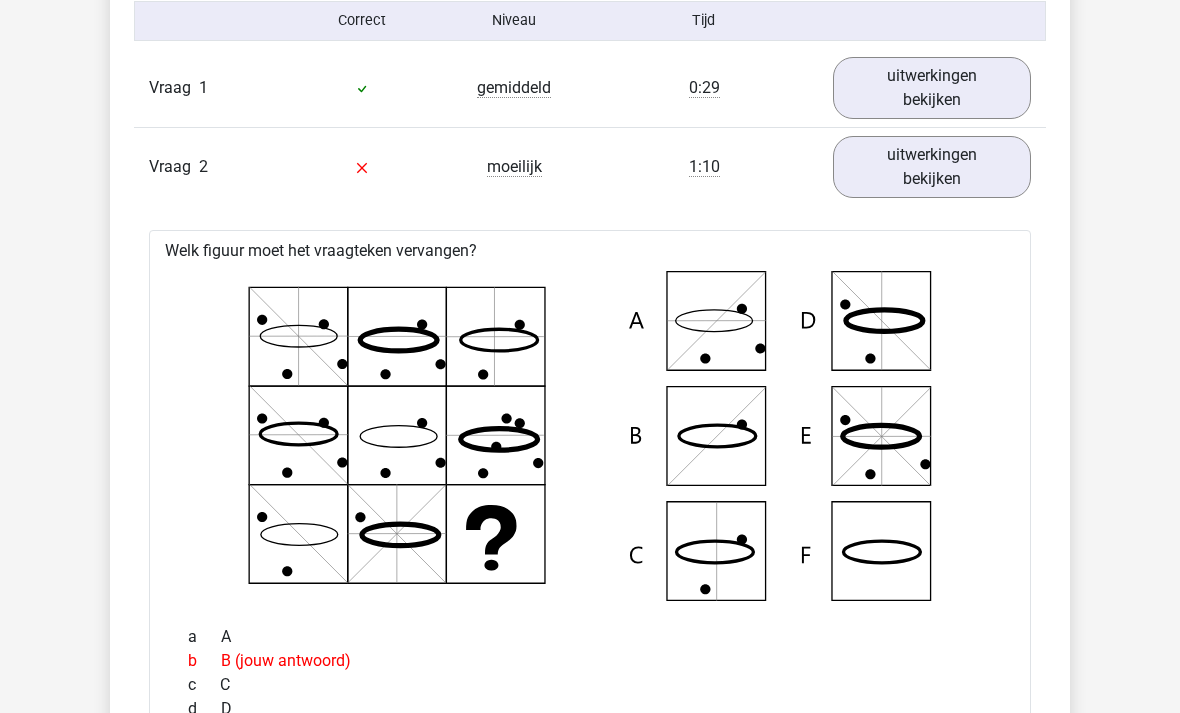 click on "uitwerkingen bekijken" at bounding box center (932, 167) 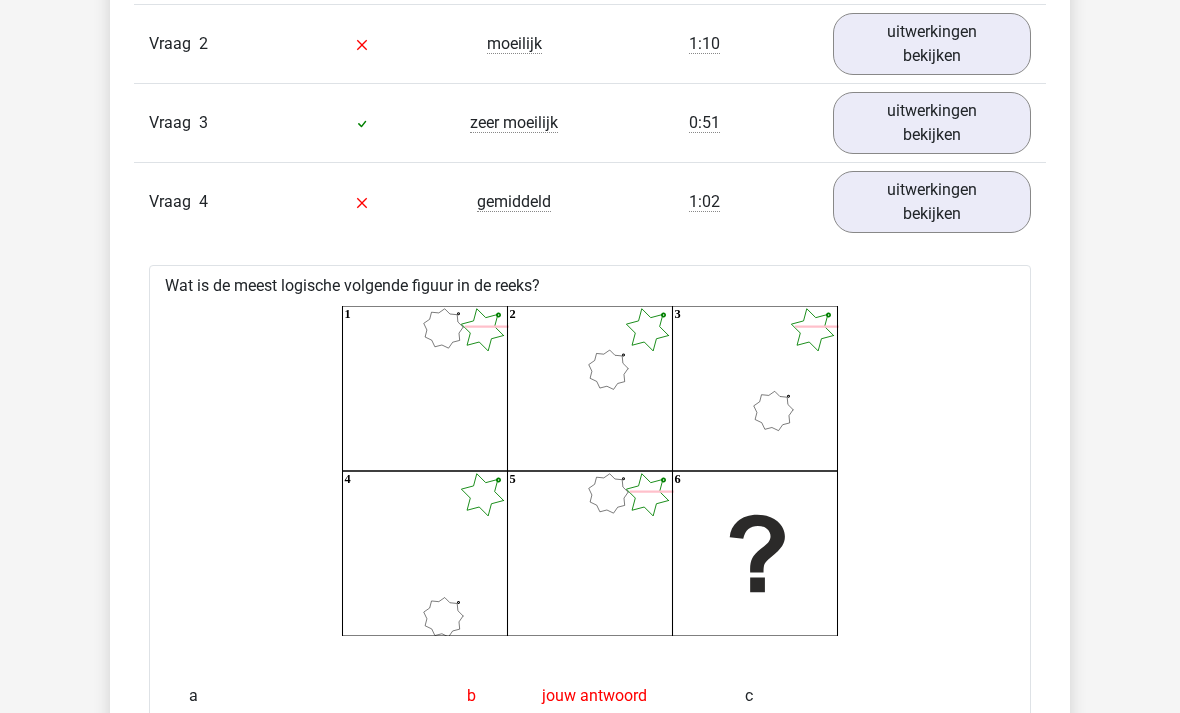 scroll, scrollTop: 2415, scrollLeft: 0, axis: vertical 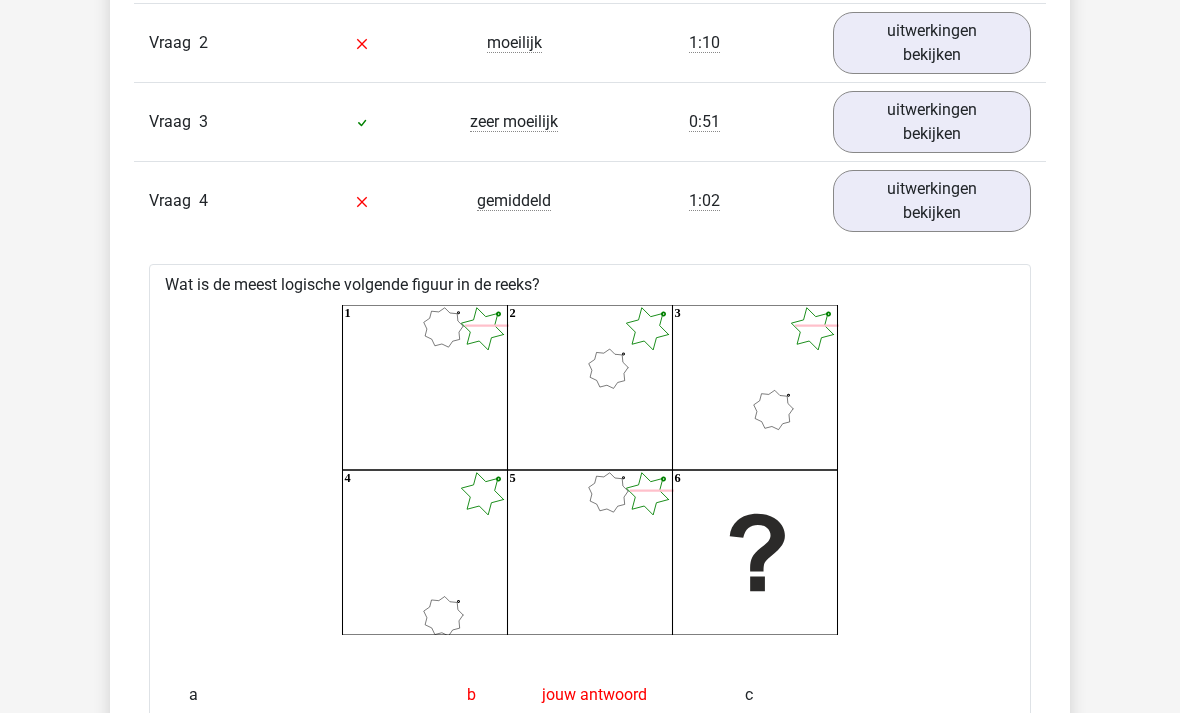 click on "uitwerkingen bekijken" at bounding box center [932, 201] 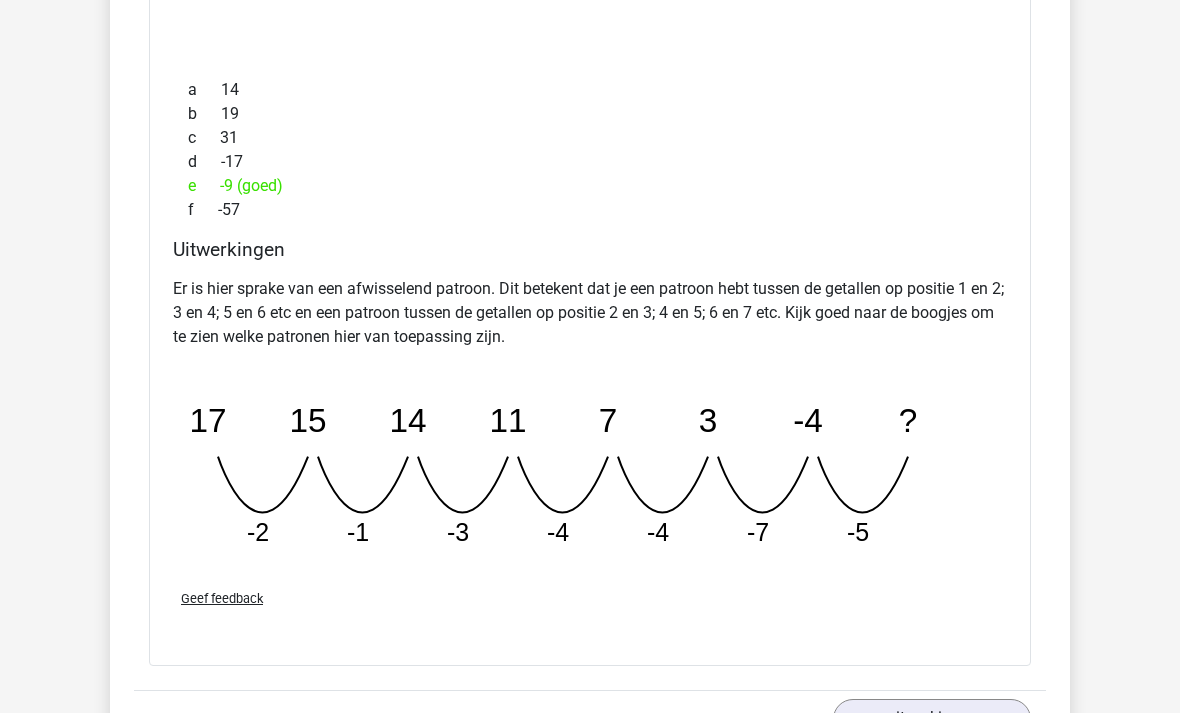 scroll, scrollTop: 3020, scrollLeft: 0, axis: vertical 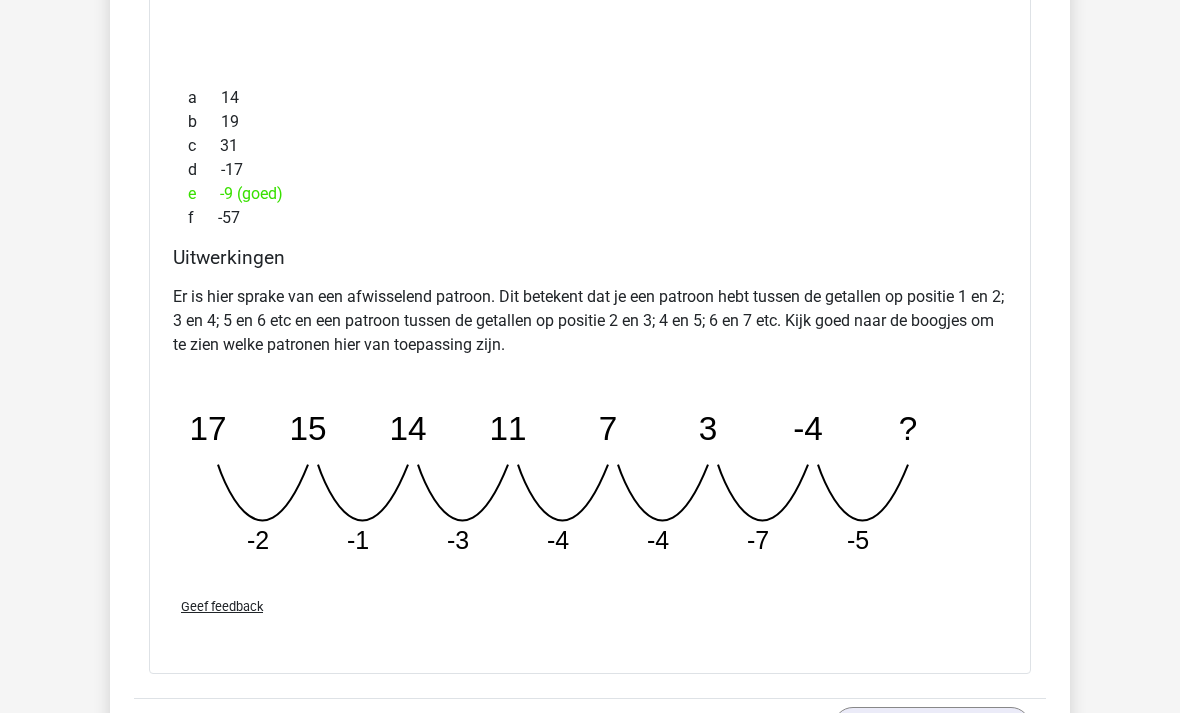 click on "1:21" at bounding box center (704, 738) 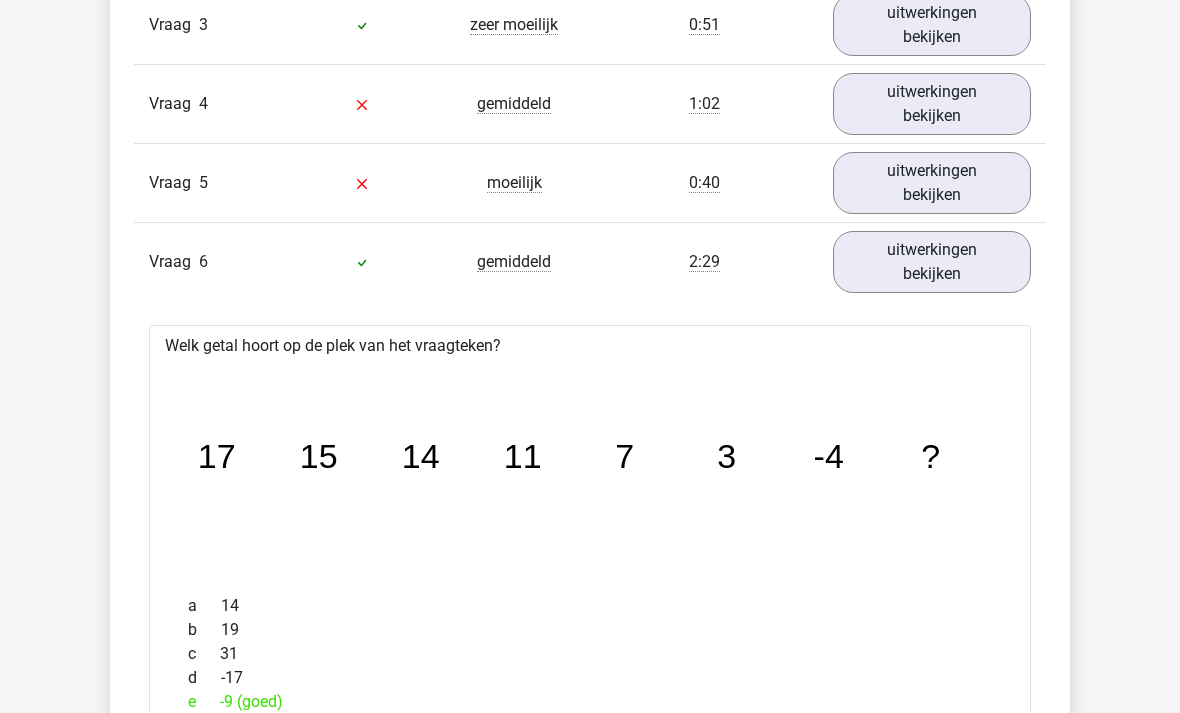 click on "uitwerkingen bekijken" at bounding box center (932, 262) 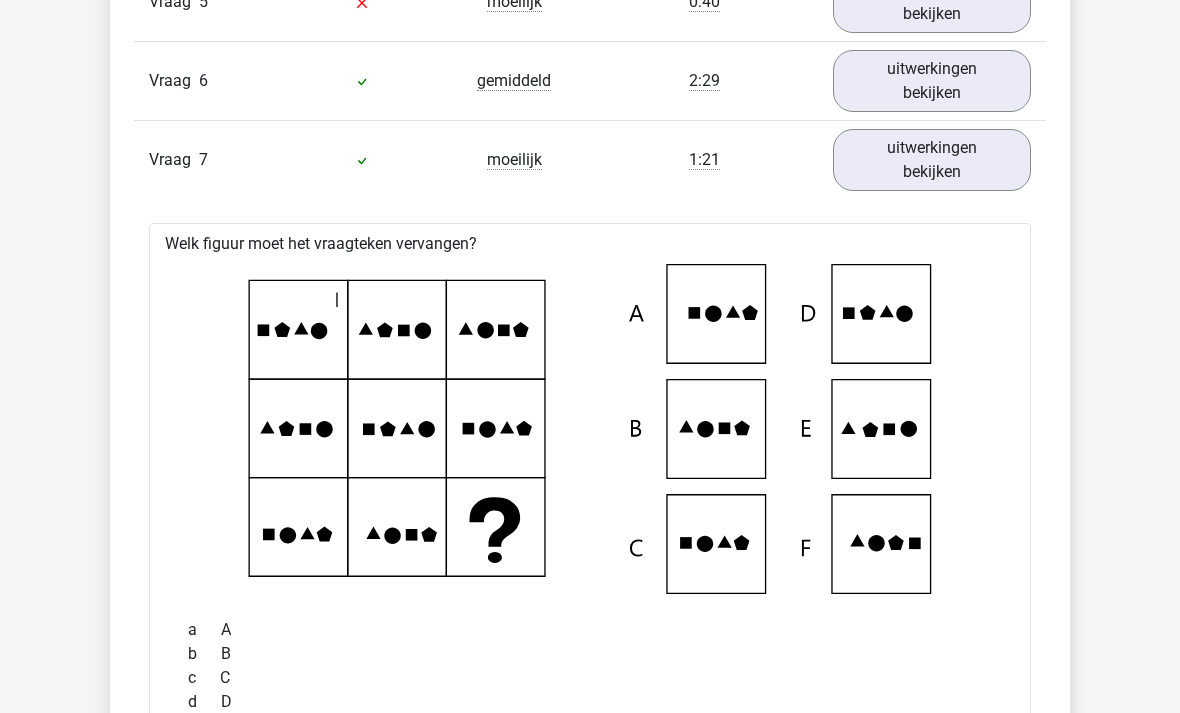 scroll, scrollTop: 2692, scrollLeft: 0, axis: vertical 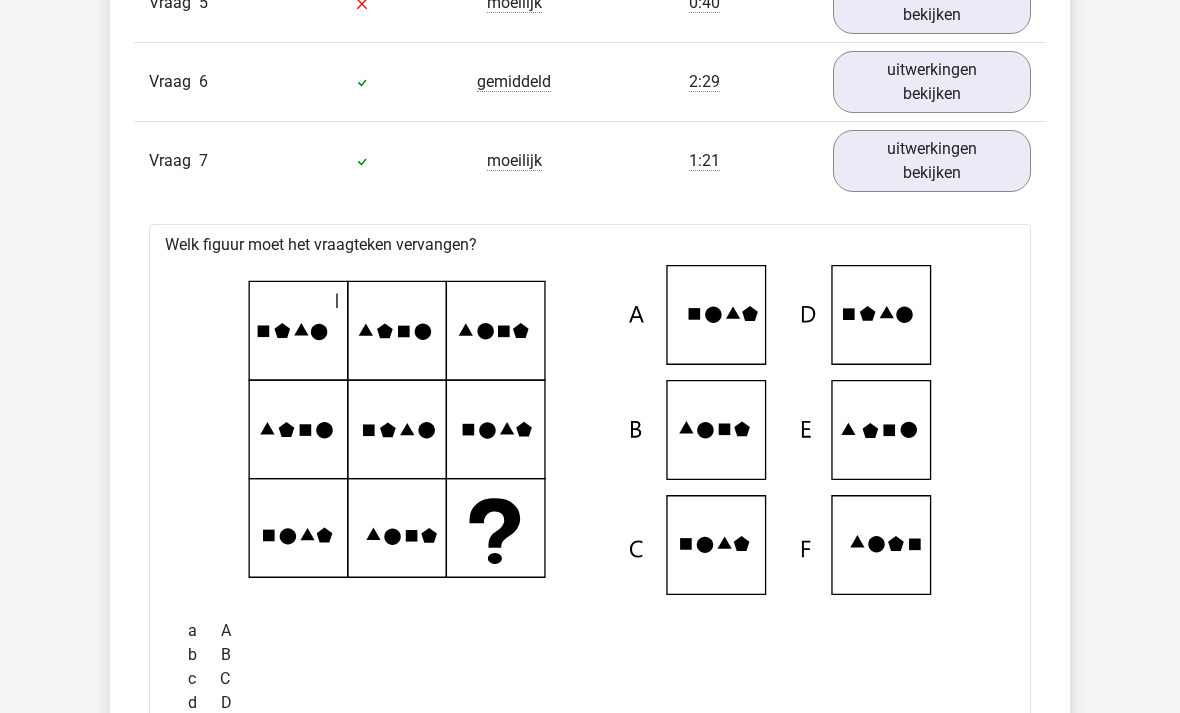 click on "uitwerkingen bekijken" at bounding box center [932, 161] 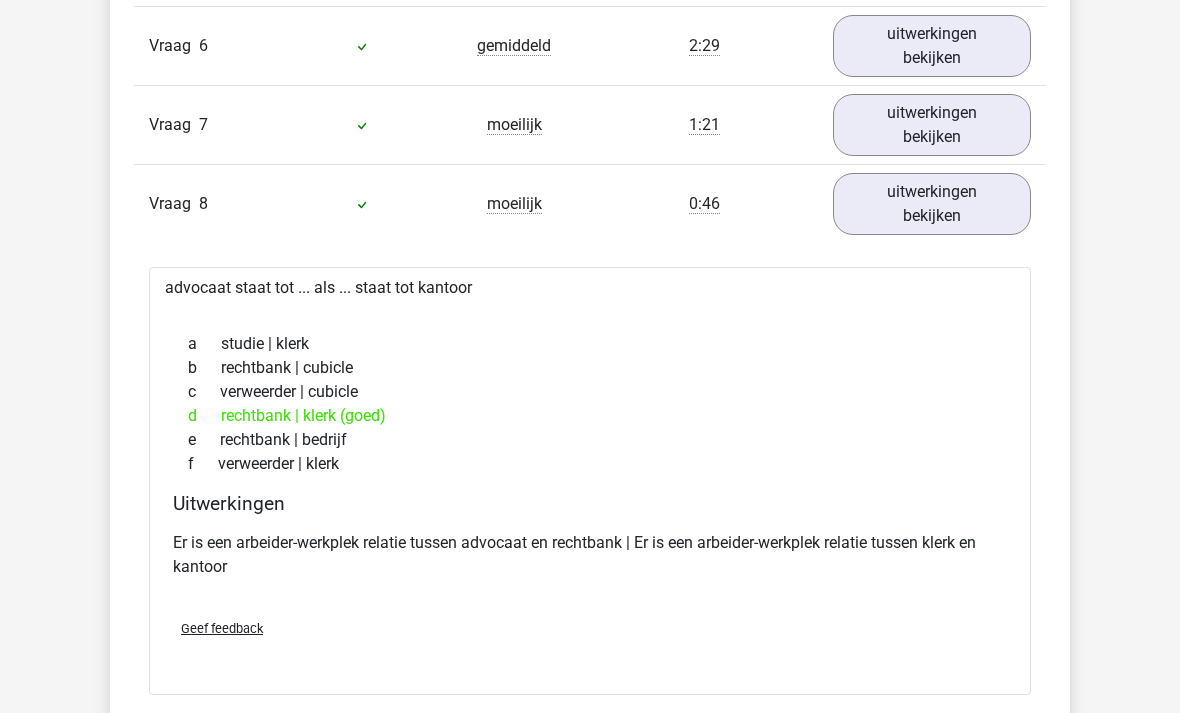 scroll, scrollTop: 2728, scrollLeft: 0, axis: vertical 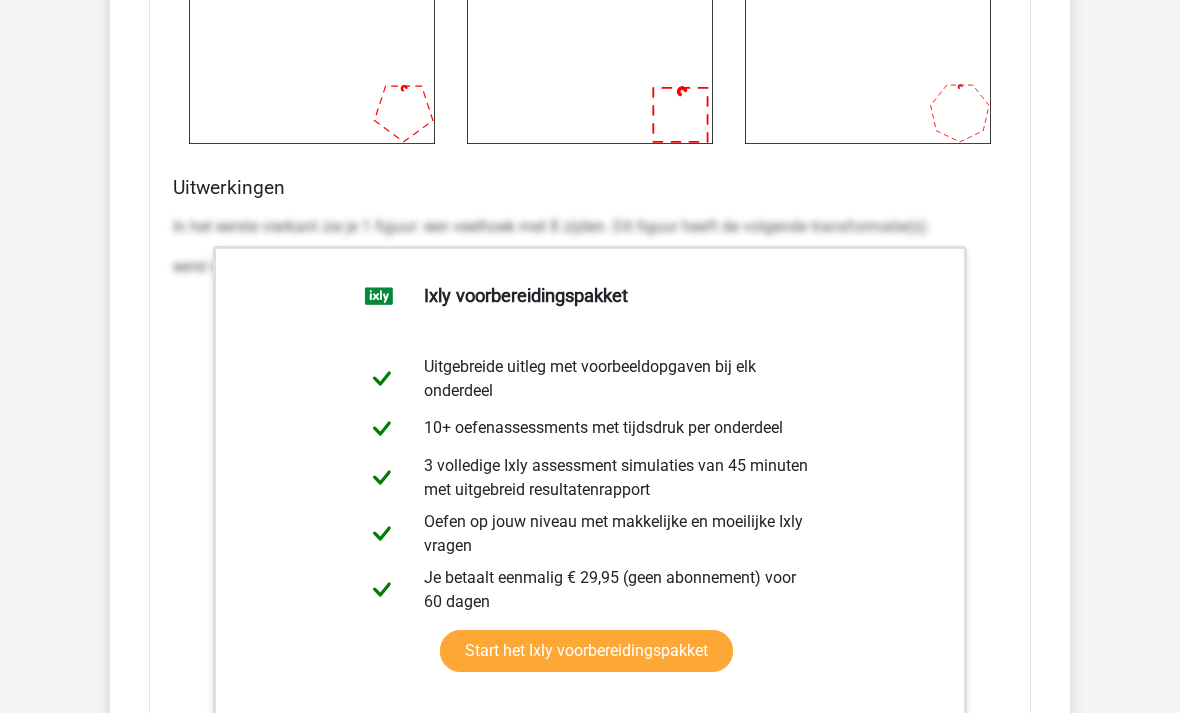 click on "Overzicht vragen
In deze sectie vind je de antwoorden en uitwerkingen bij alle vragen. Daarnaast kun je bij elke vraag zien hoeveel procent van de mensen die dezelfde set heeft gedaan de vraag goed heeft beantwoord, door met je muis over het ‘niveau’ van de vraag te gaan. Hetzelfde geldt voor de tijd die je per vraag nodig hebt gehad.
Correct
Niveau
Tijd
Vraag
1
gemiddeld
0:29" at bounding box center (590, 228) 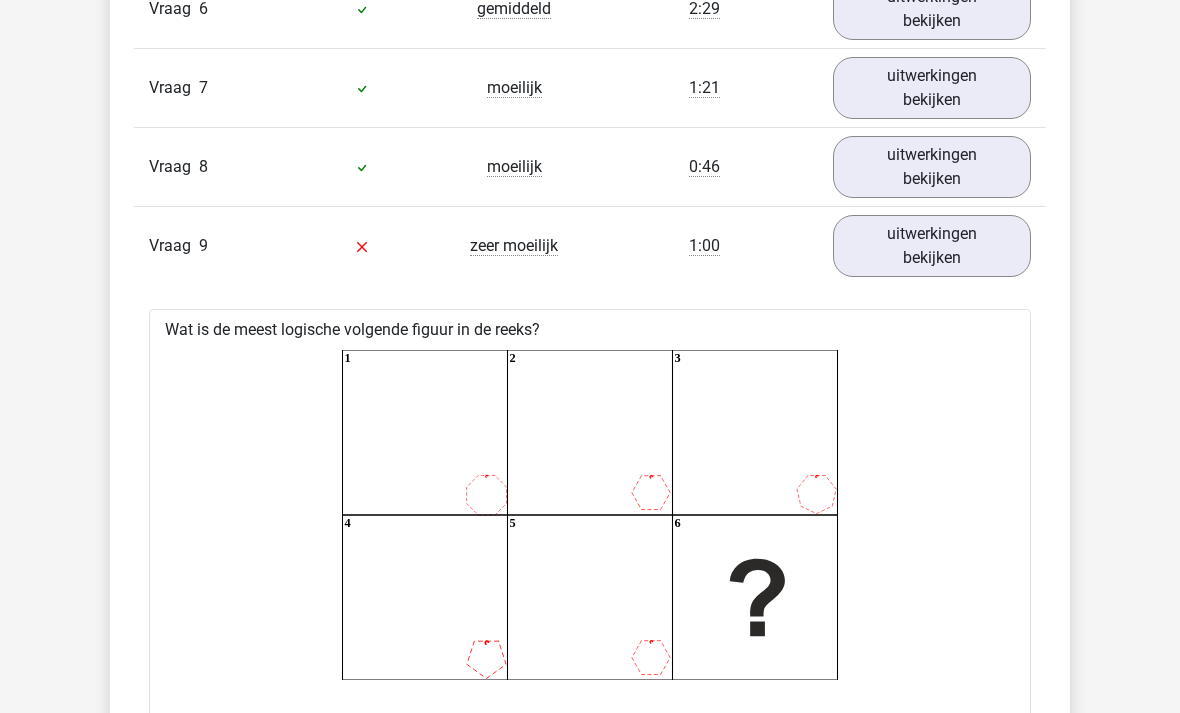 scroll, scrollTop: 2748, scrollLeft: 0, axis: vertical 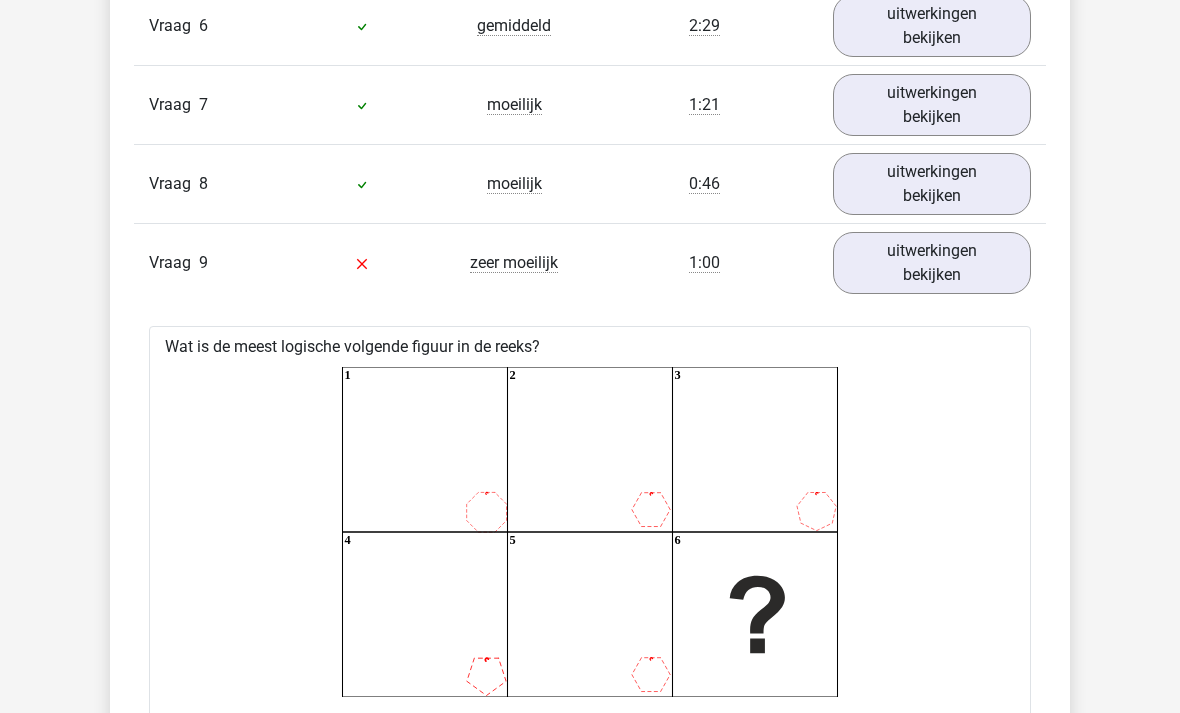click on "uitwerkingen bekijken" at bounding box center [932, 263] 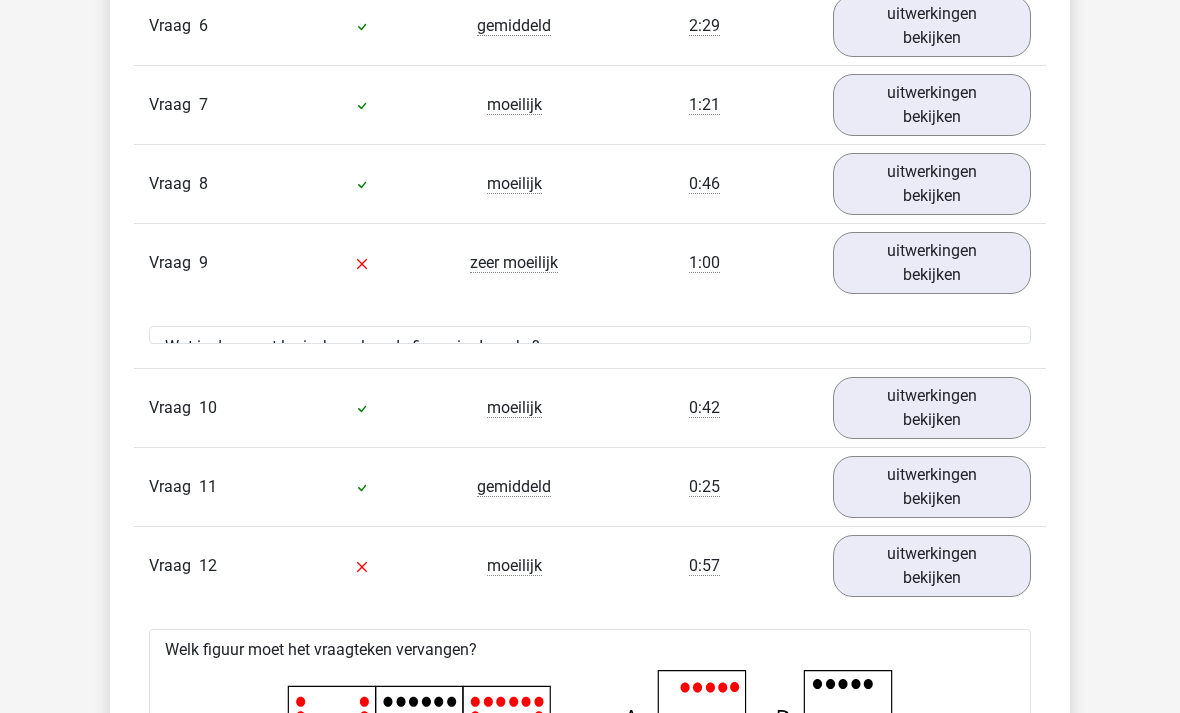 click on "uitwerkingen bekijken" at bounding box center [932, 263] 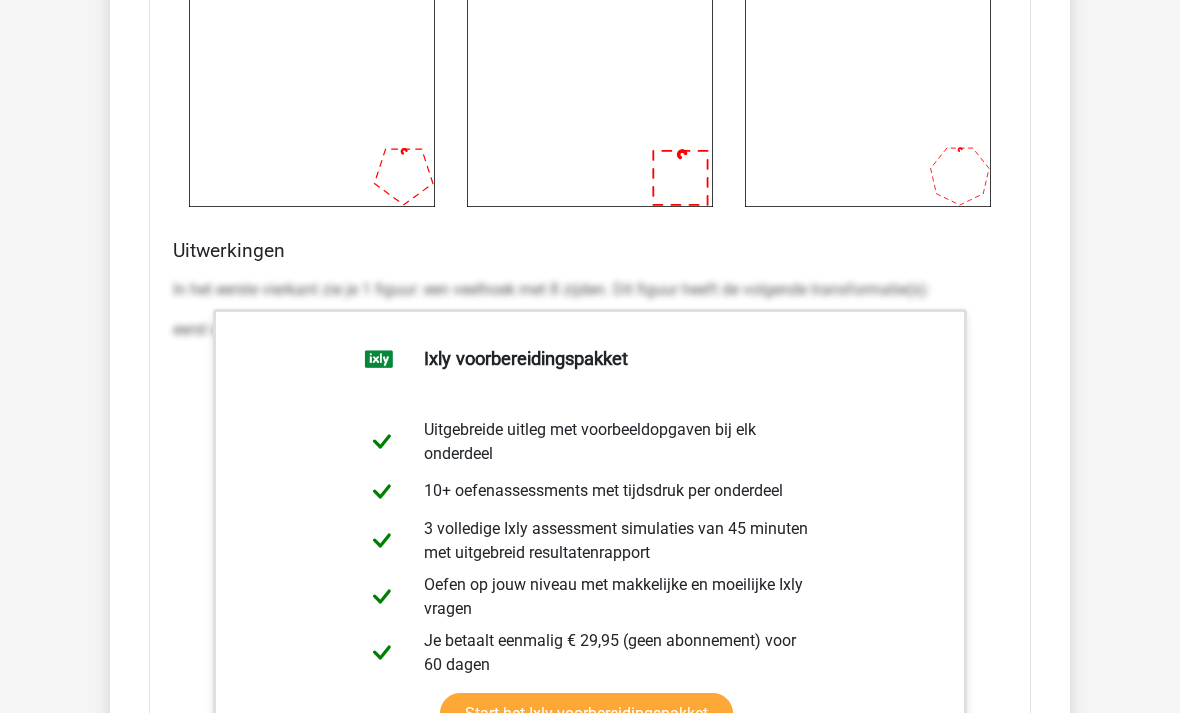 click on "Uitwerkingen
In het eerste vierkant zie je 1 figuur: een veelhoek met 8 zijden. Dit figuur heeft de volgende transformatie(s):
eerst verdwijnen er twee hoeken, dan komt er een hoek bij, dan verdwijnen er weer twee hoeken etc." at bounding box center (590, 555) 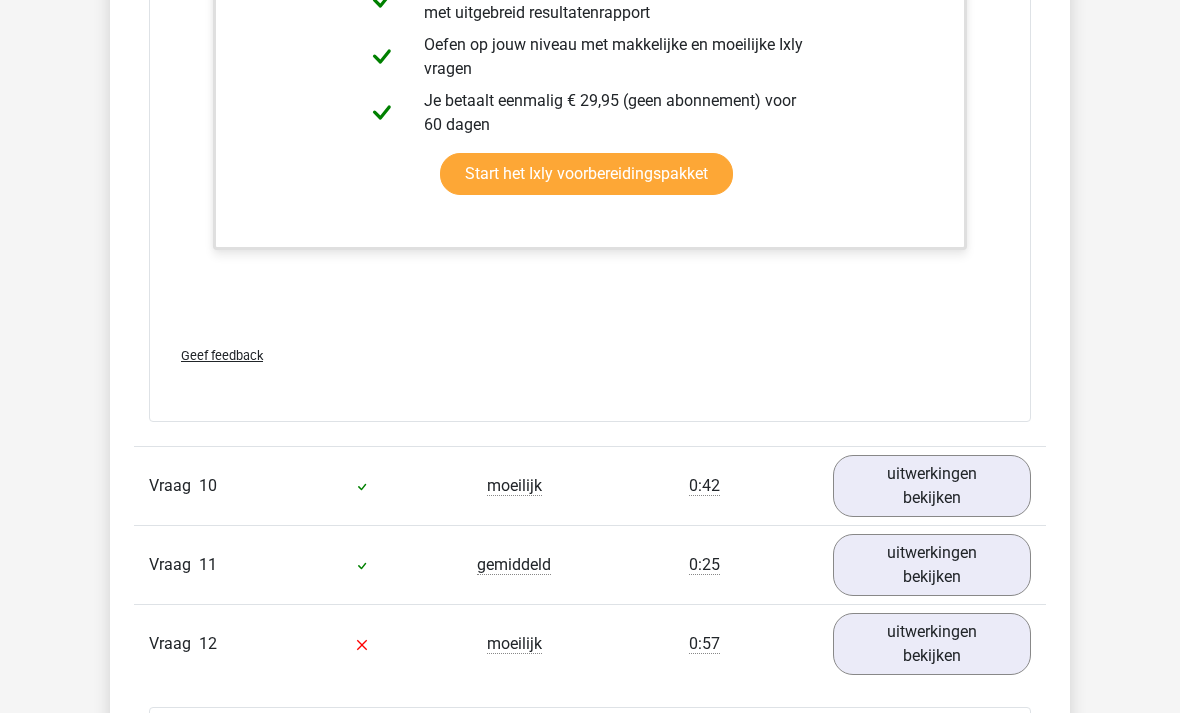 scroll, scrollTop: 4585, scrollLeft: 0, axis: vertical 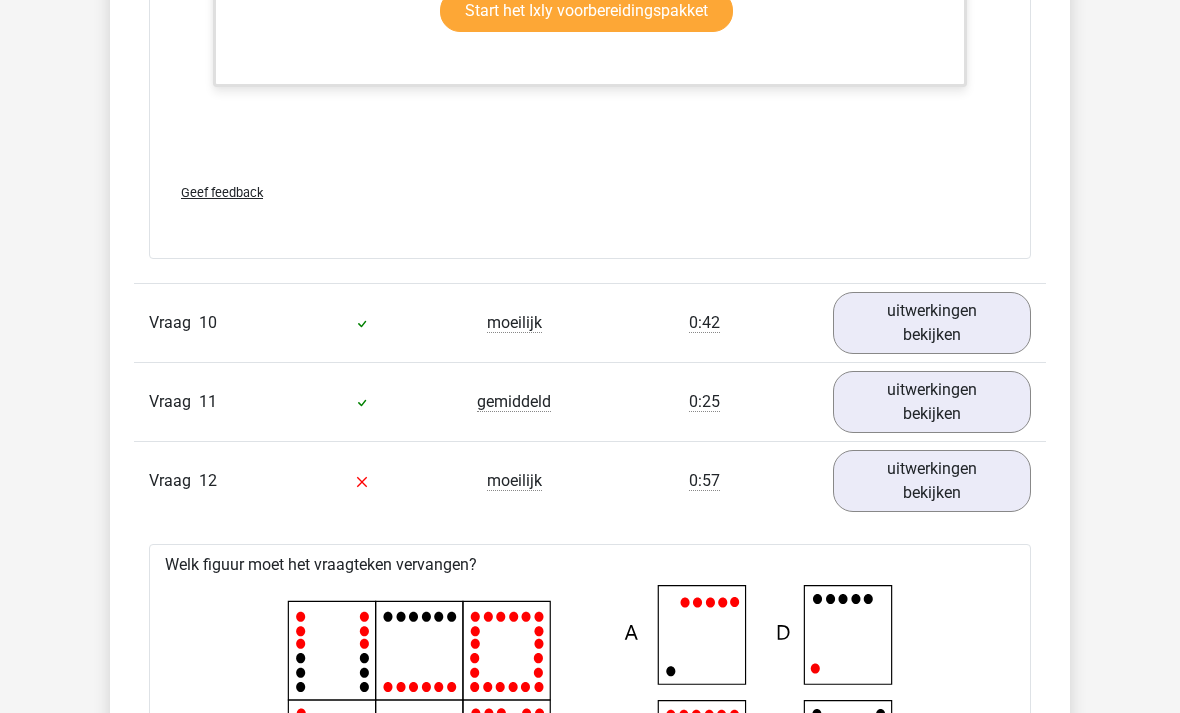 click on "uitwerkingen bekijken" at bounding box center [932, 323] 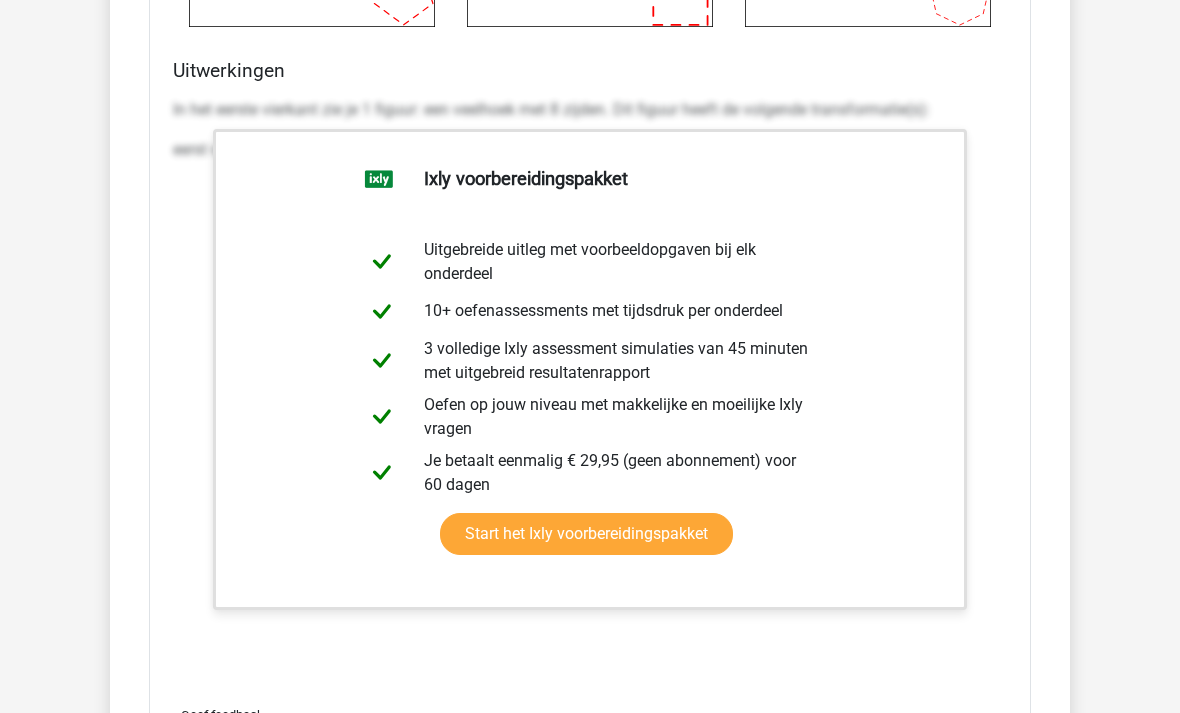 scroll, scrollTop: 4060, scrollLeft: 0, axis: vertical 